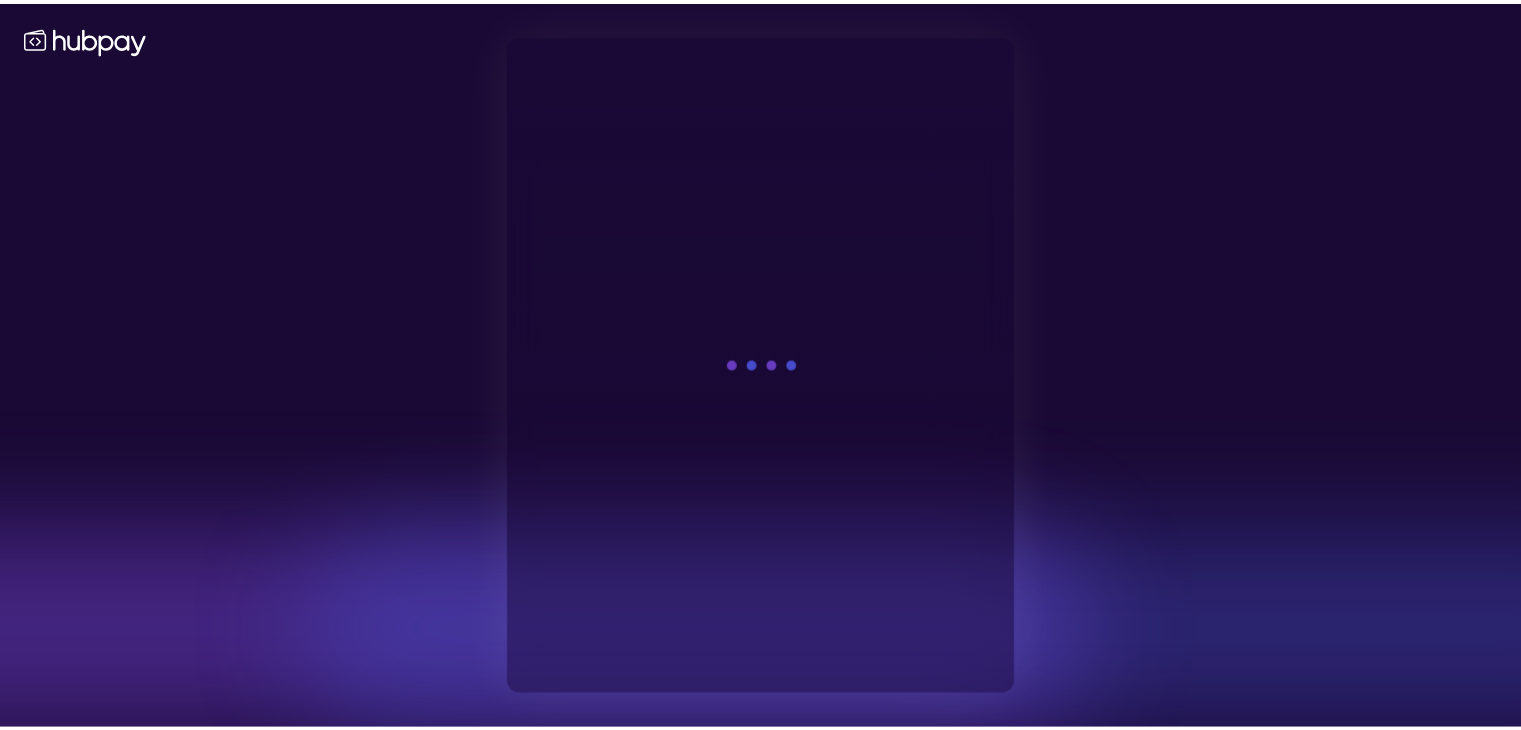scroll, scrollTop: 0, scrollLeft: 0, axis: both 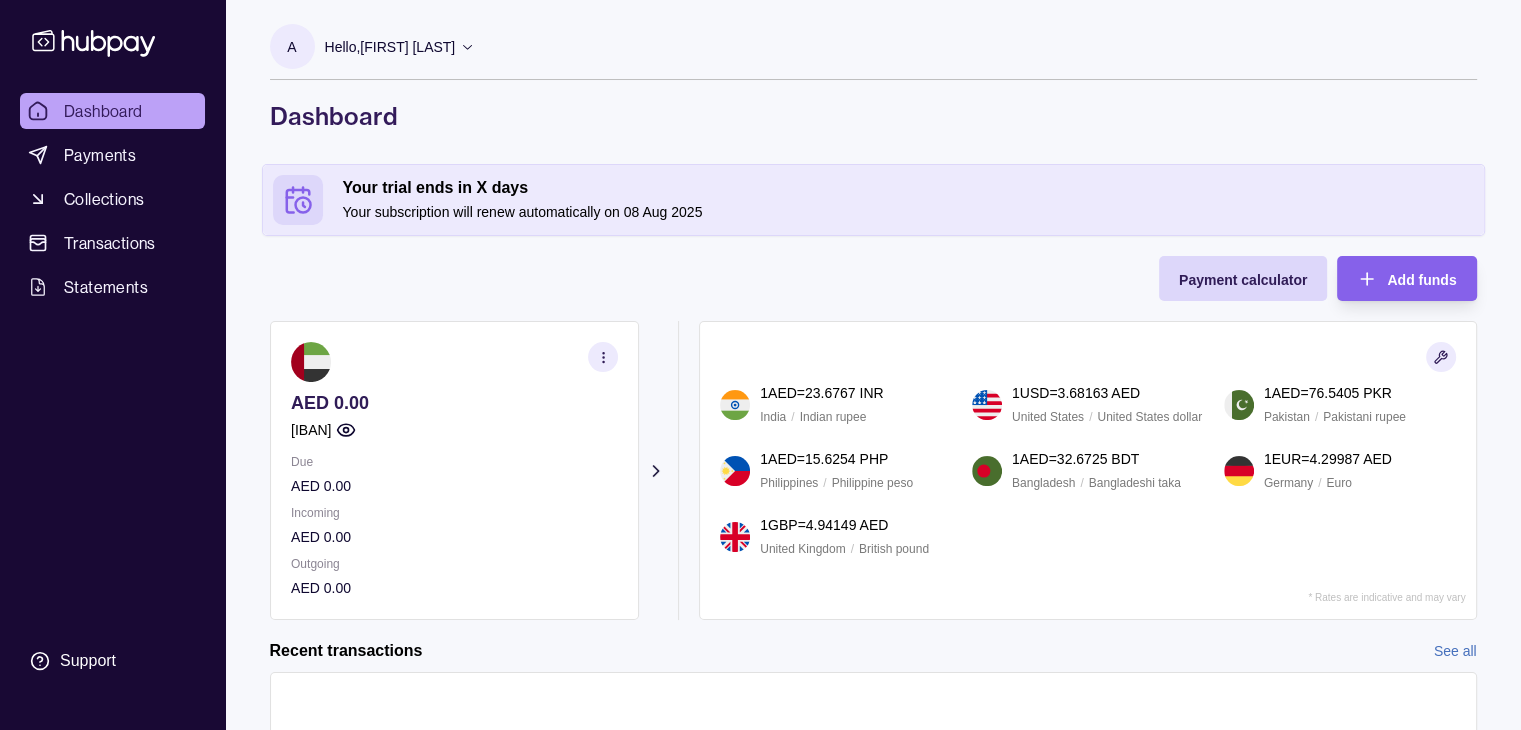 click 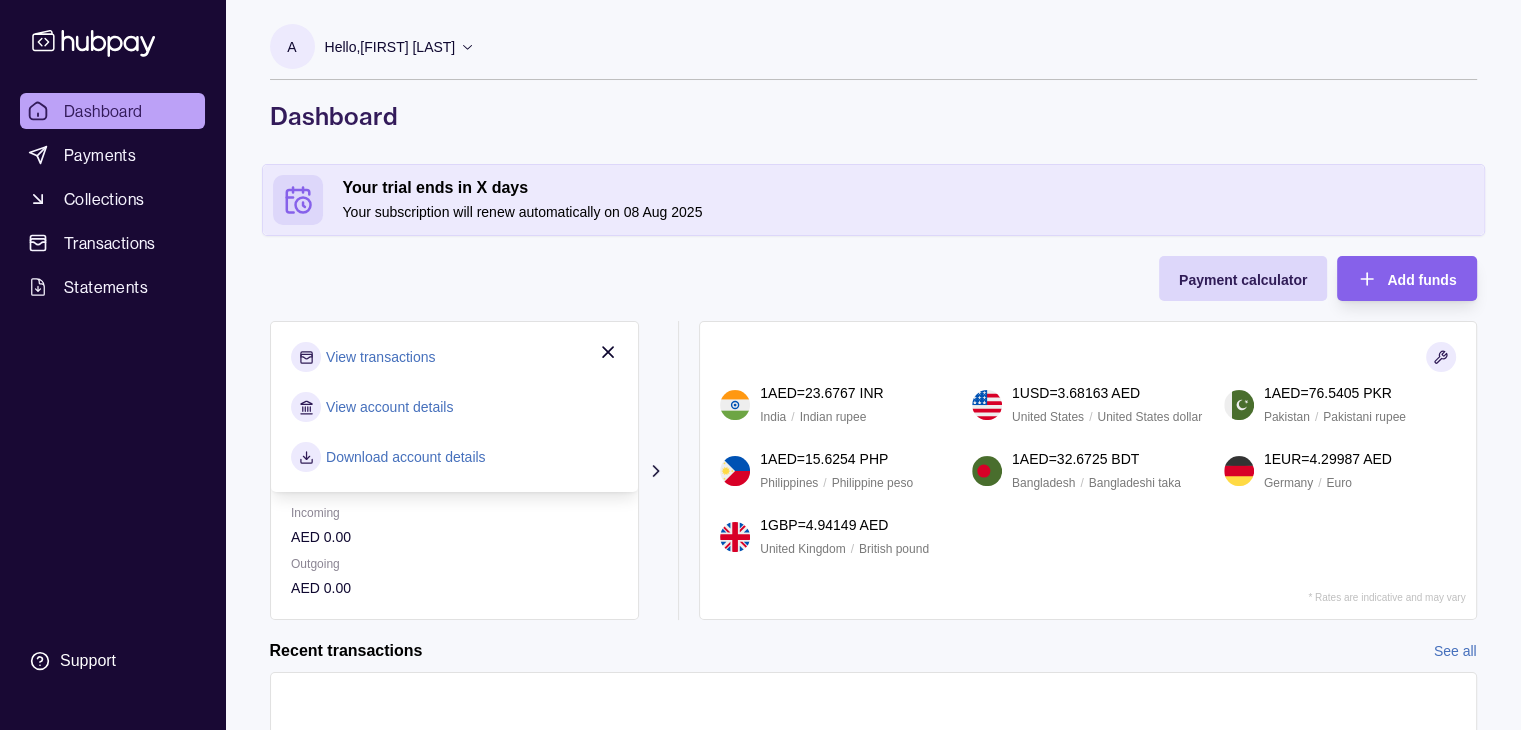 click on "Payment calculator Add funds AED 0.00 AE290960000536060001200 Due AED 0.00 Incoming AED 0.00 Outgoing AED 0.00 View transactions View account details Download account details Request new currencies 1  AED  =  23.6767   INR India / Indian rupee 1  USD  =  3.68163   AED United States / United States dollar 1  AED  =  76.5405   PKR Pakistan / Pakistani rupee 1  AED  =  15.6254   PHP Philippines / Philippine peso 1  AED  =  32.6725   BDT Bangladesh / Bangladeshi taka 1  EUR  =  4.29987   AED Germany / Euro 1  GBP  =  4.94149   AED United Kingdom / British pound * Rates are indicative and may vary" at bounding box center [873, 438] 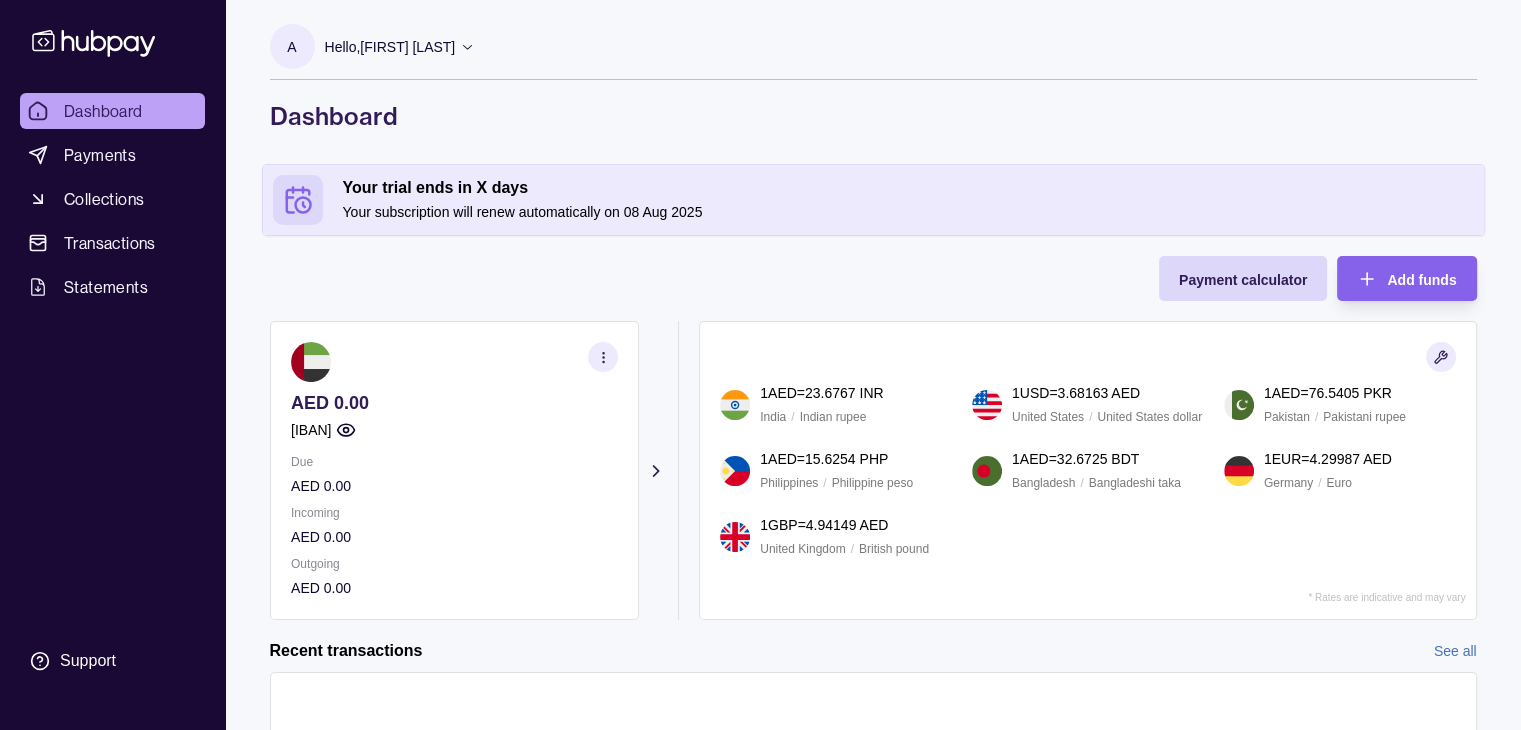 click 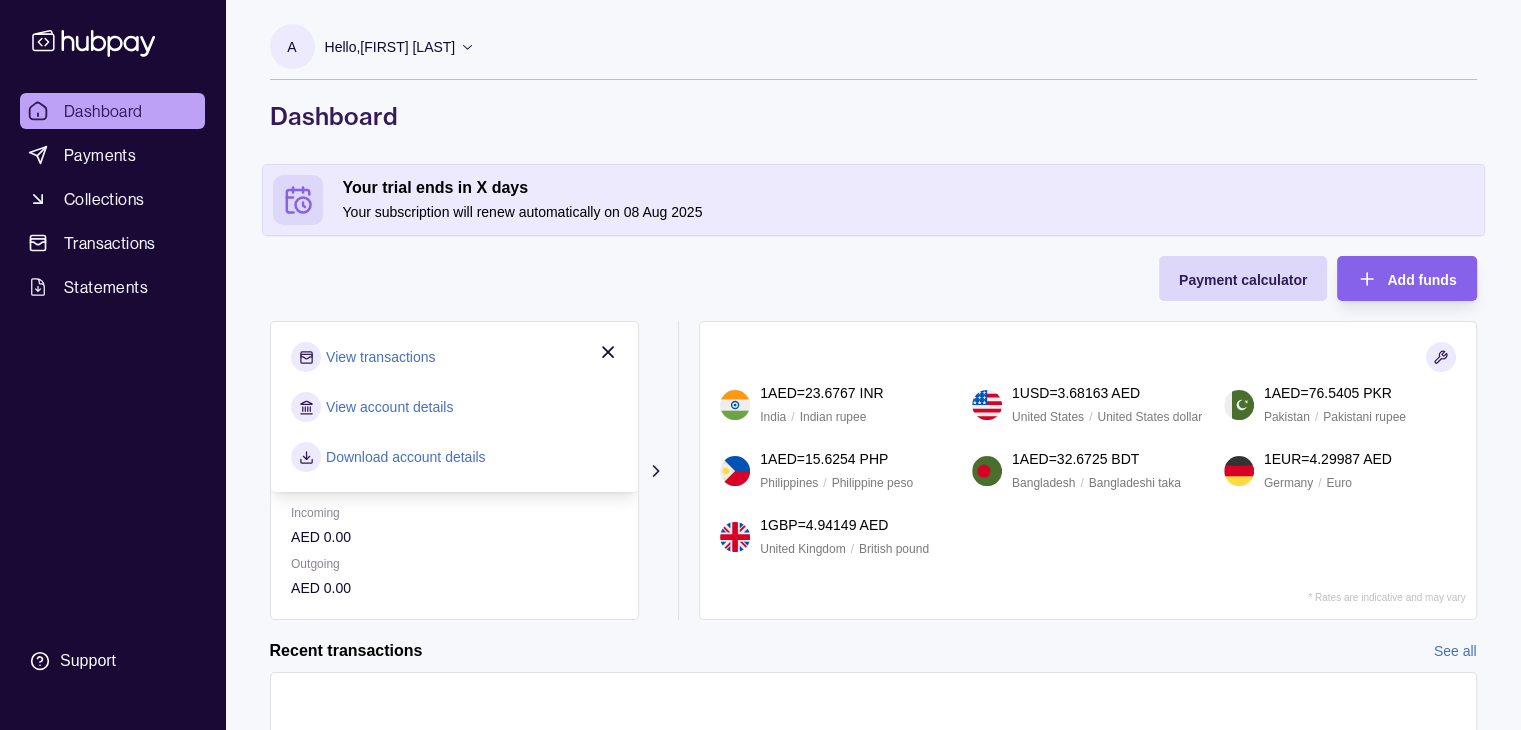 click on "View account details" at bounding box center (454, 407) 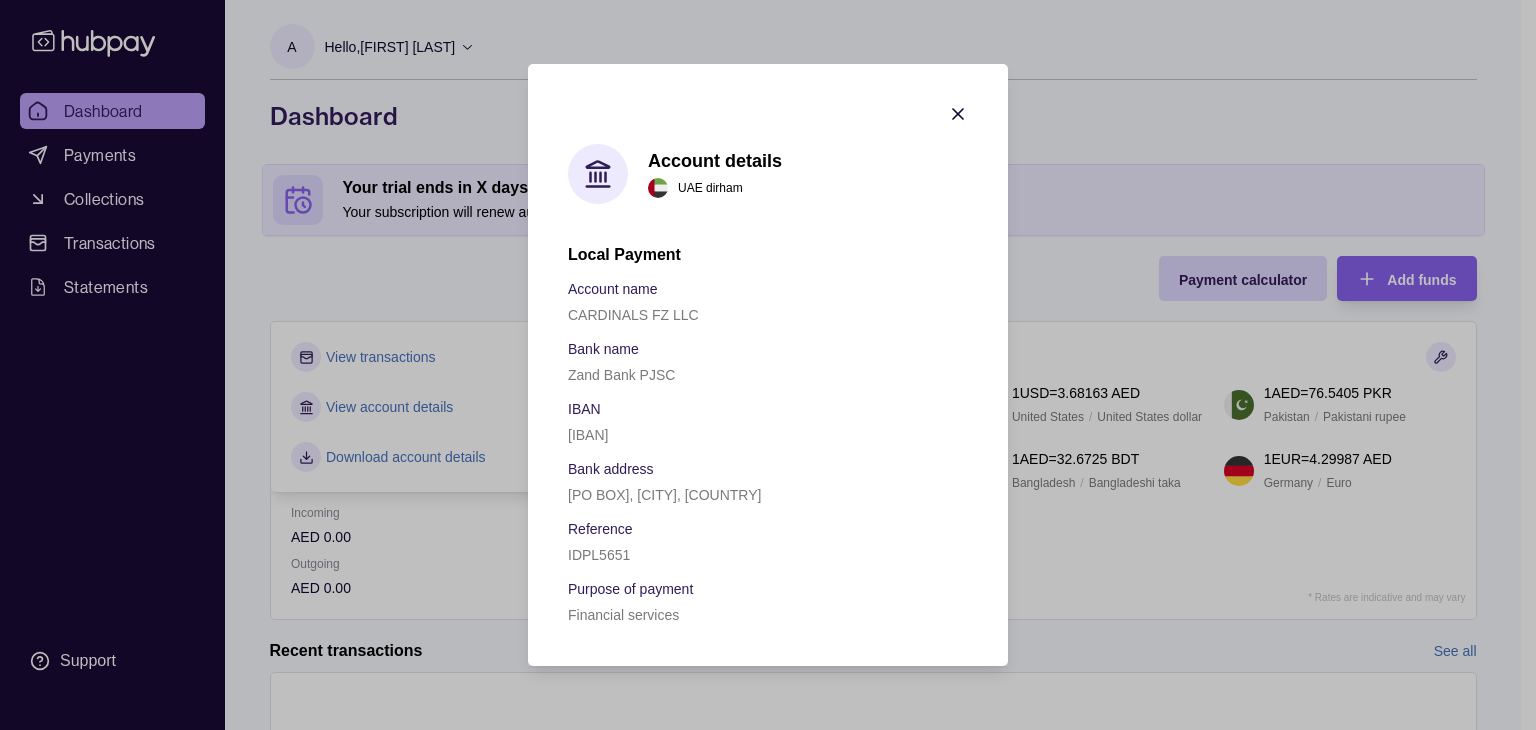 click on "Account details UAE dirham Local Payment Account name CARDINALS FZ LLC Bank name Zand Bank PJSC IBAN AE290960000536060001200 Bank address PO Box 62593, Dubai, UAE Reference IDPL5651 Purpose of payment Financial services" at bounding box center (768, 365) 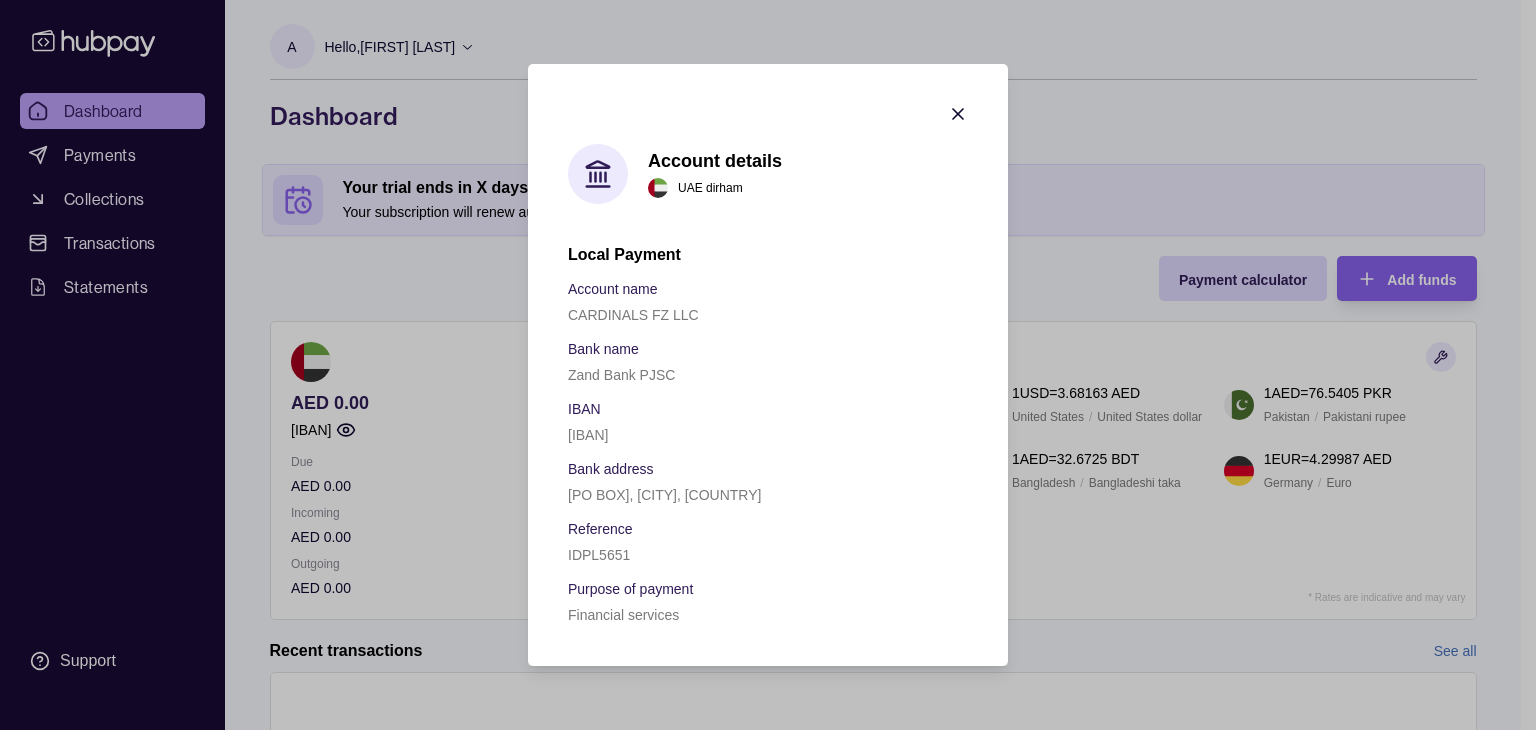 click 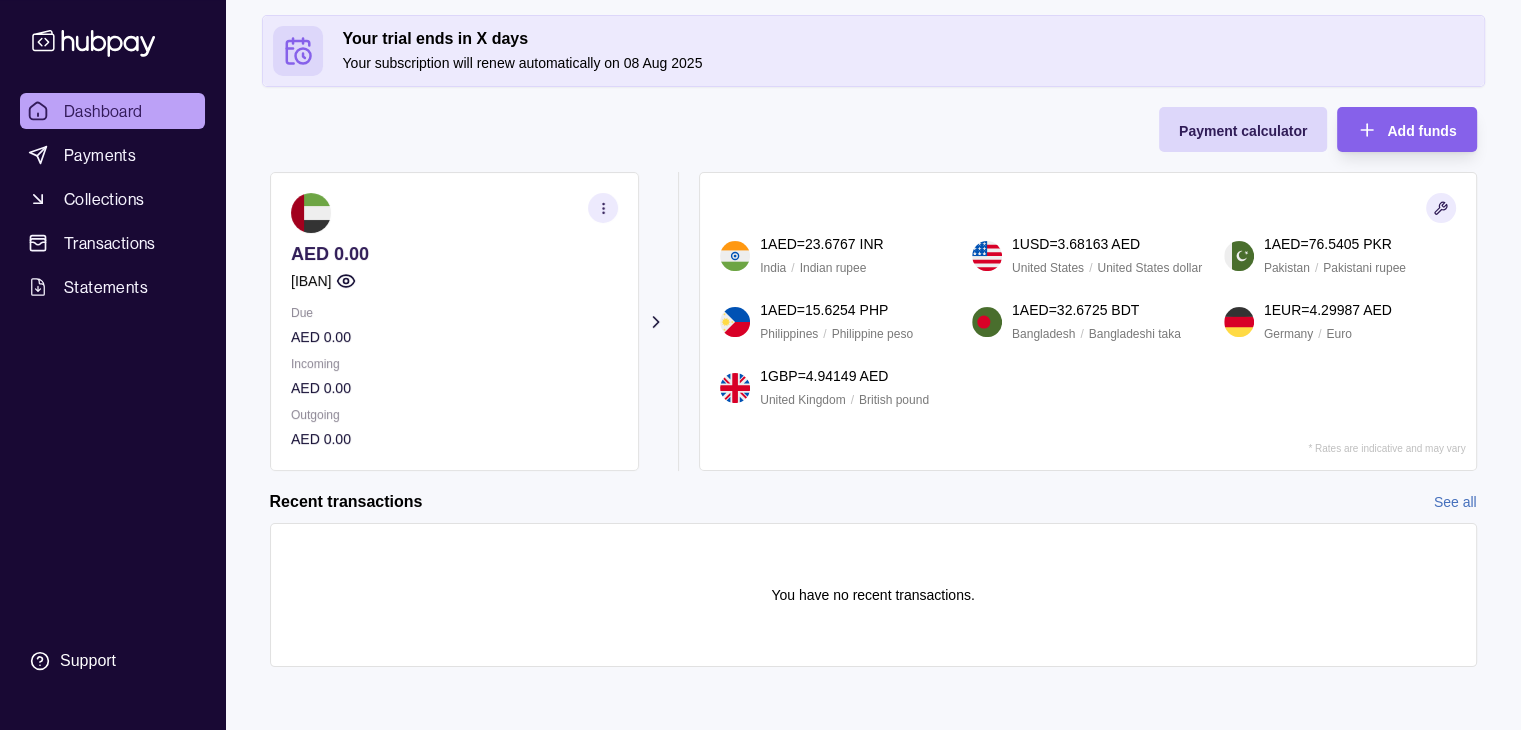 scroll, scrollTop: 0, scrollLeft: 0, axis: both 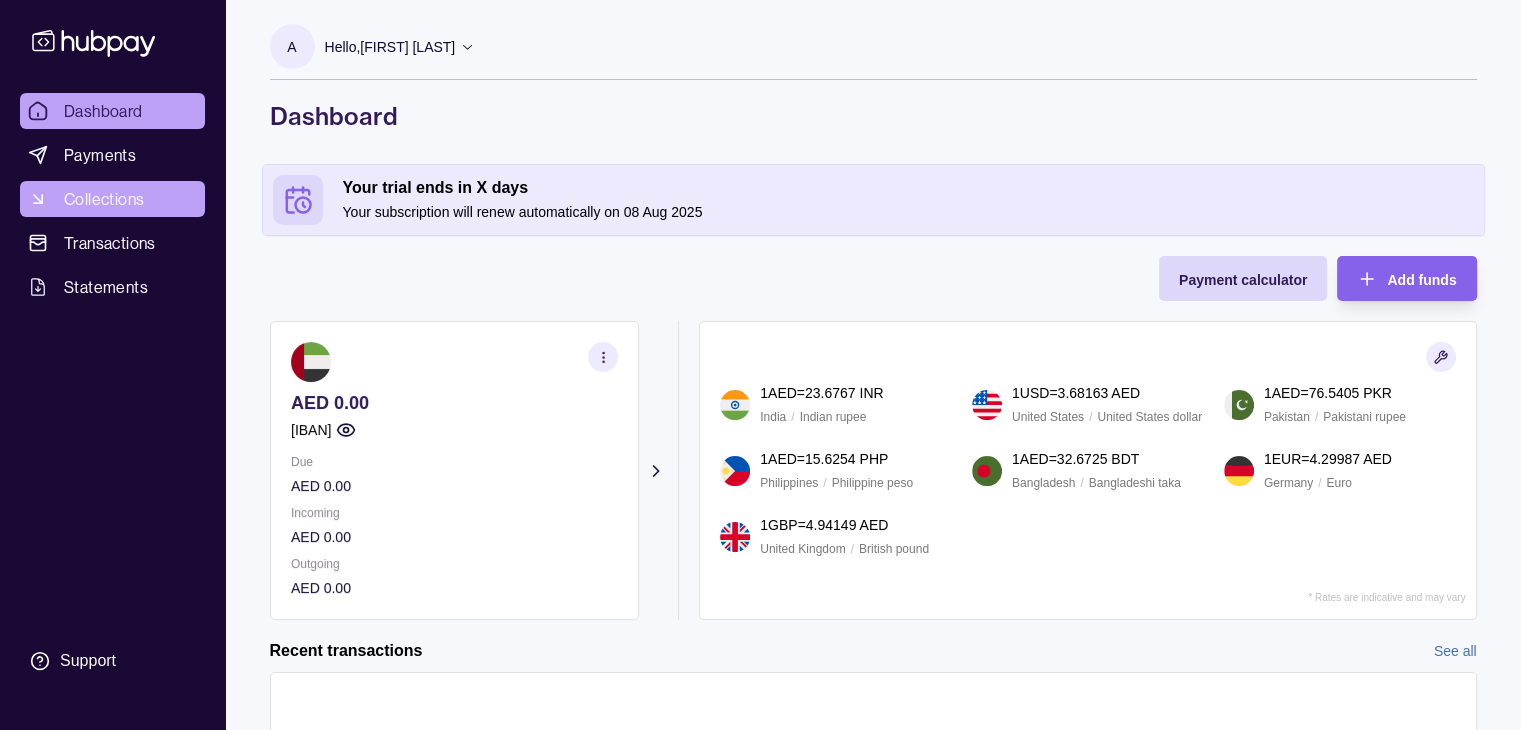 click on "Collections" at bounding box center [104, 199] 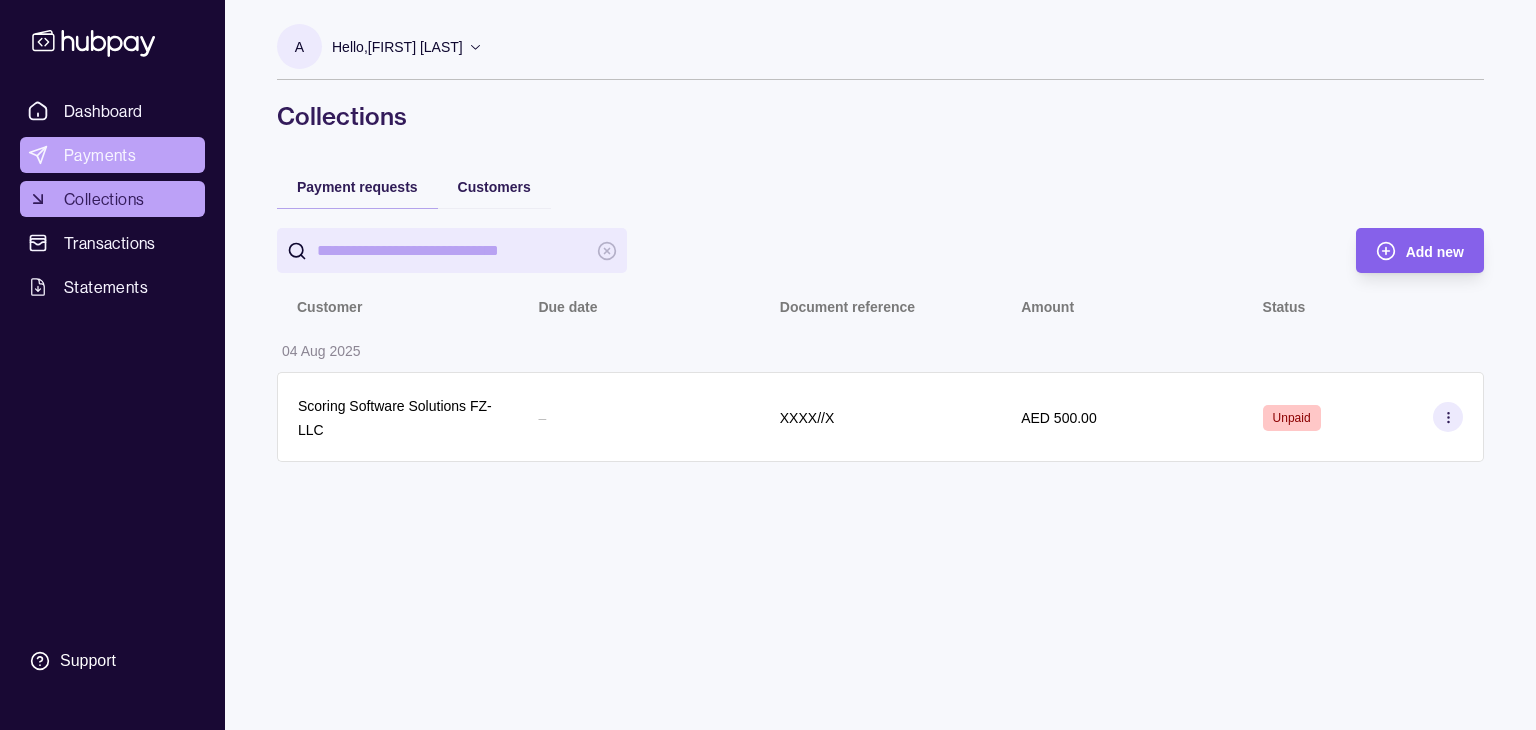 click on "Payments" at bounding box center [100, 155] 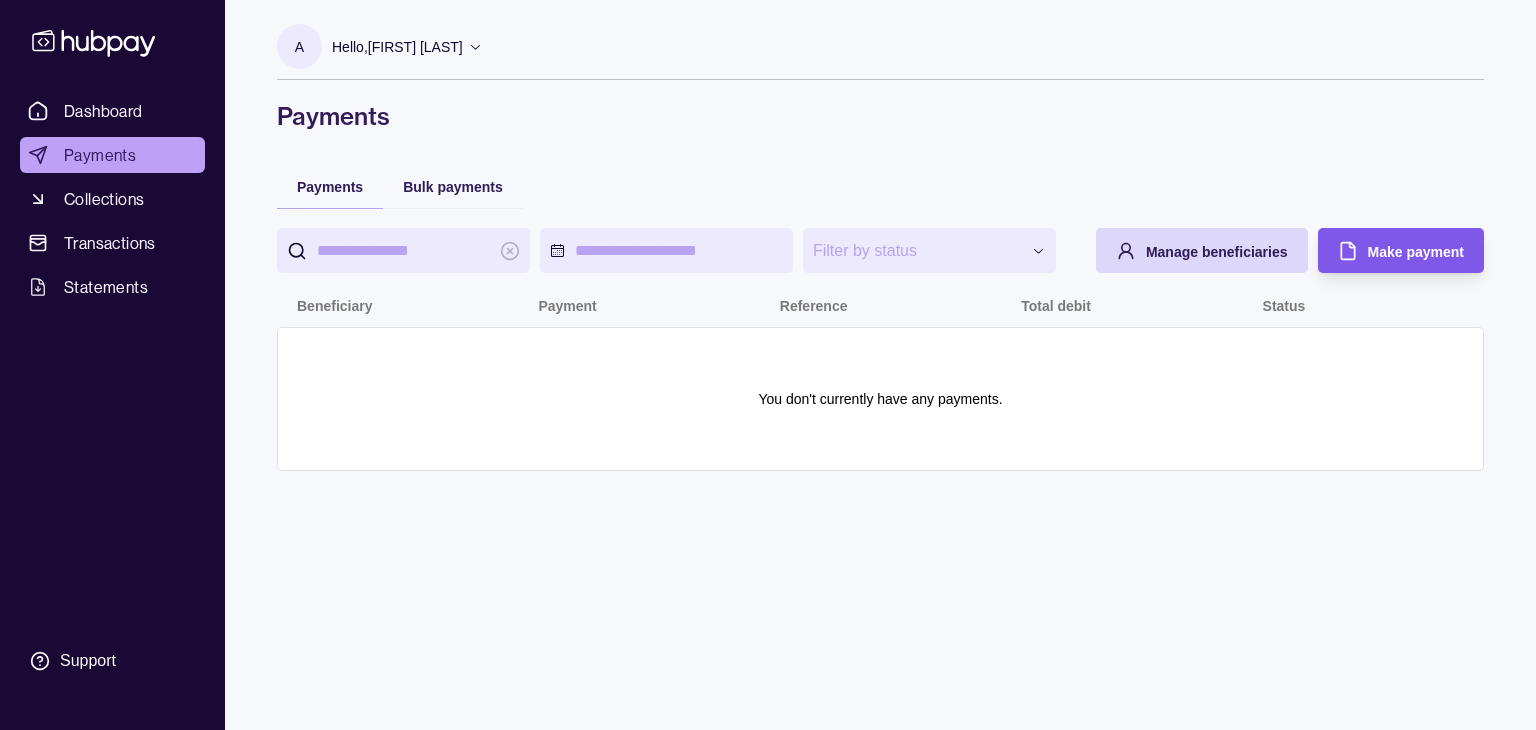 click on "Make payment" at bounding box center [1386, 250] 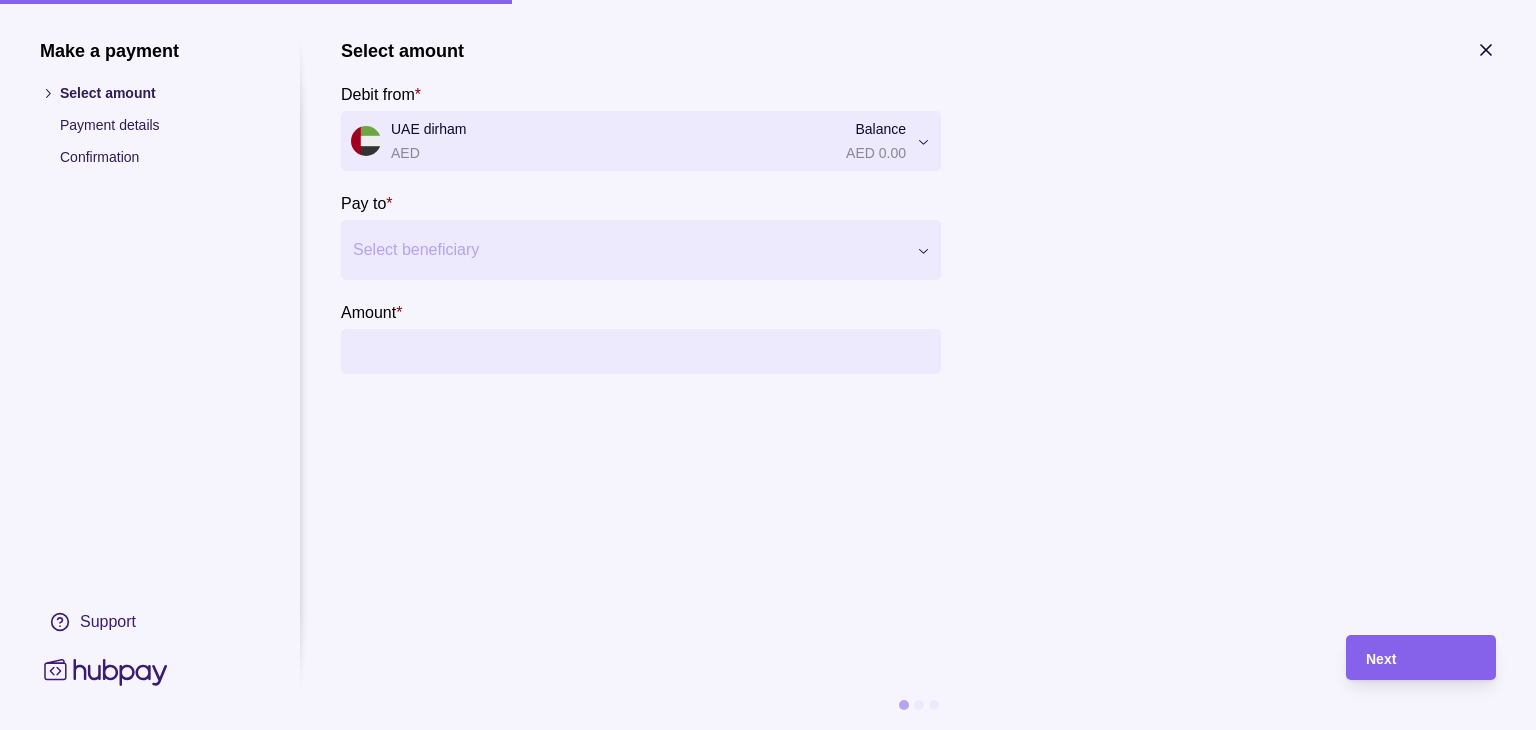 click at bounding box center [628, 250] 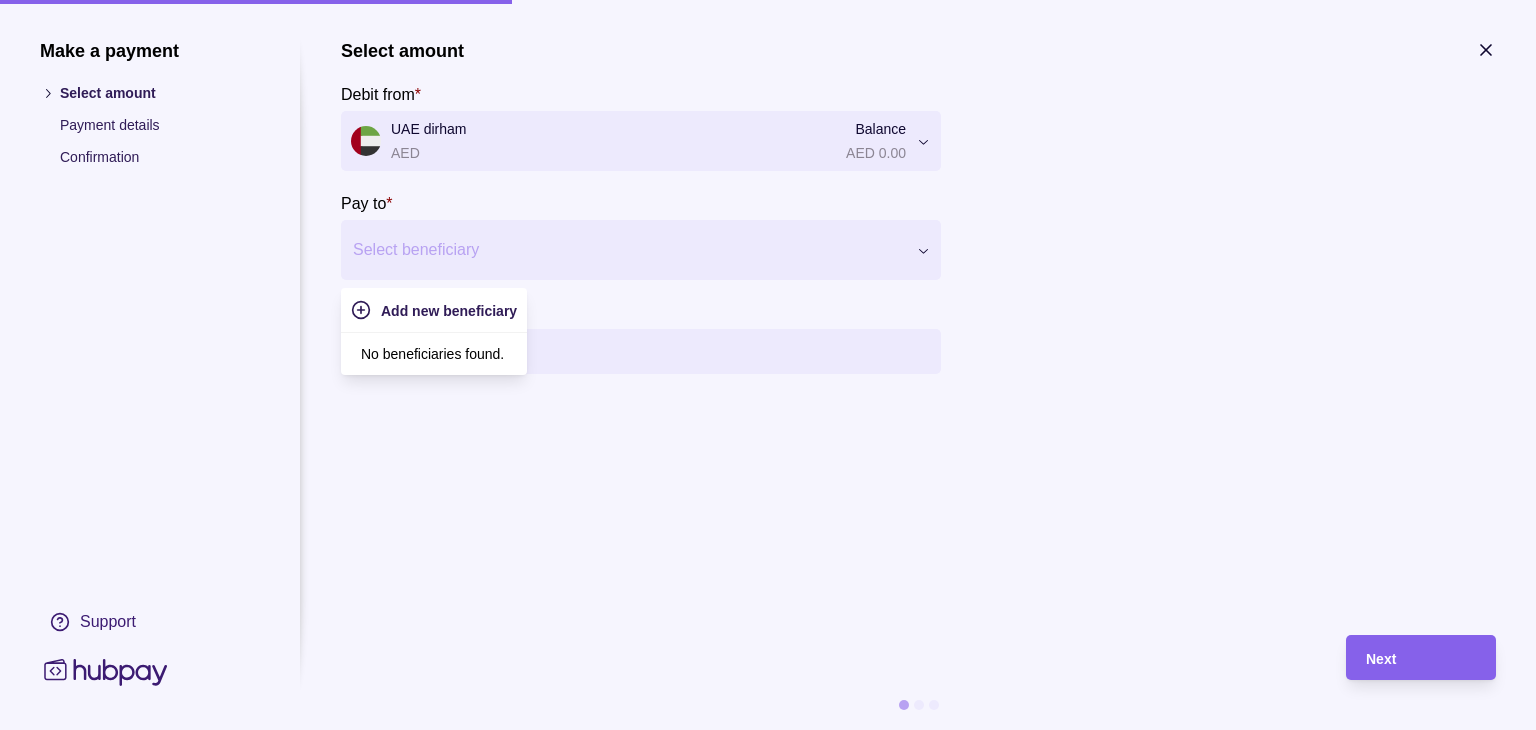 click at bounding box center (628, 250) 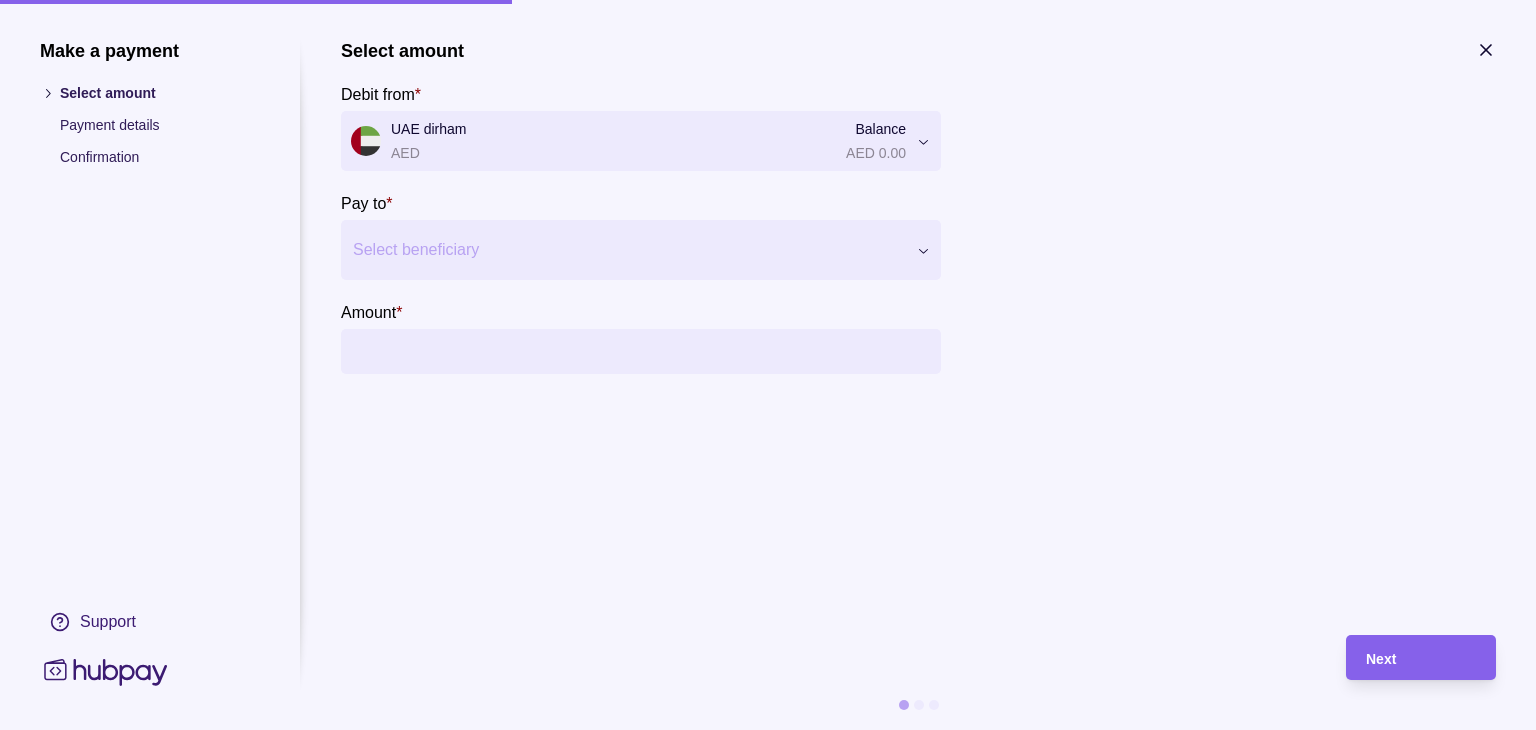 click on "Payment details" at bounding box center (160, 125) 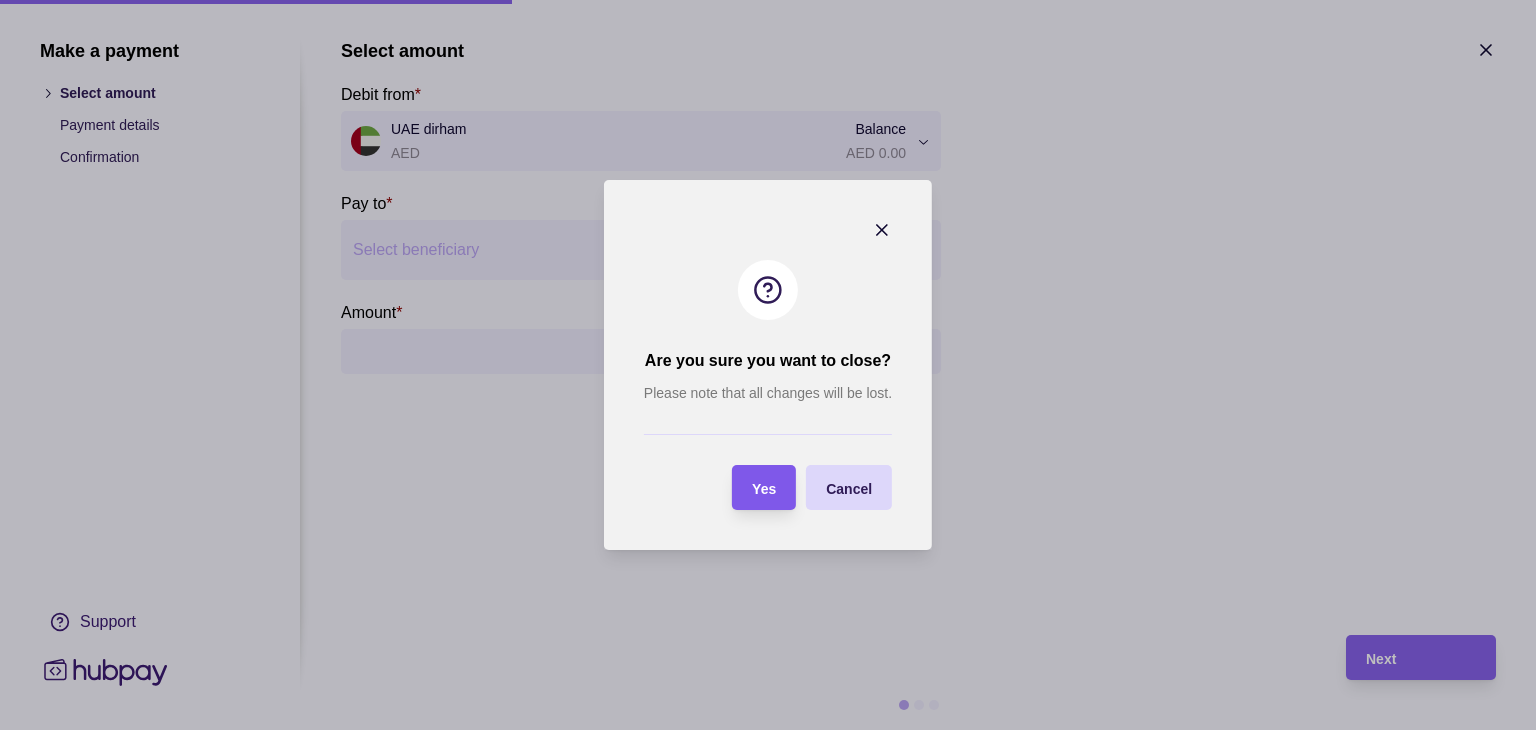 click on "Yes" at bounding box center (749, 487) 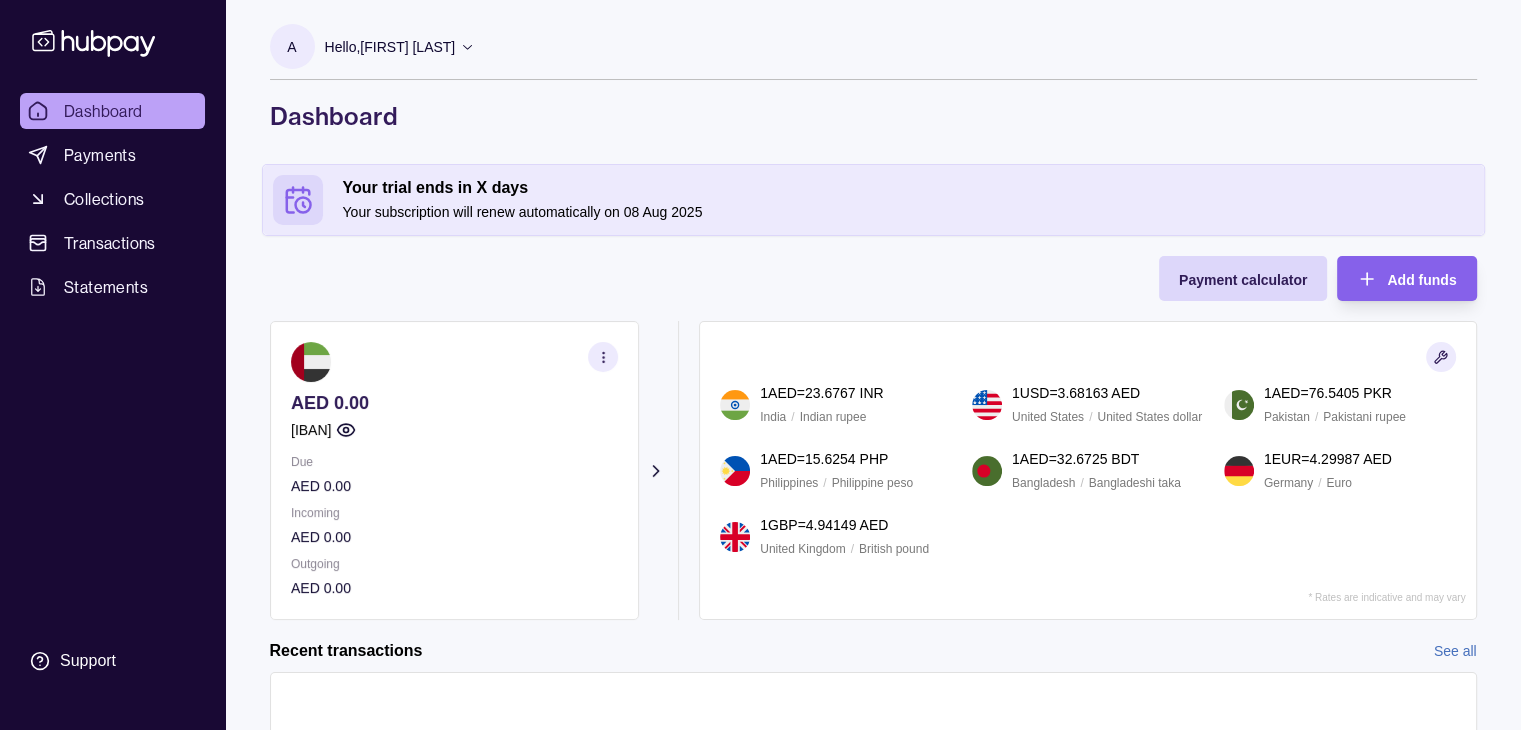 click on "[DOCUMENT_ID]" at bounding box center [311, 430] 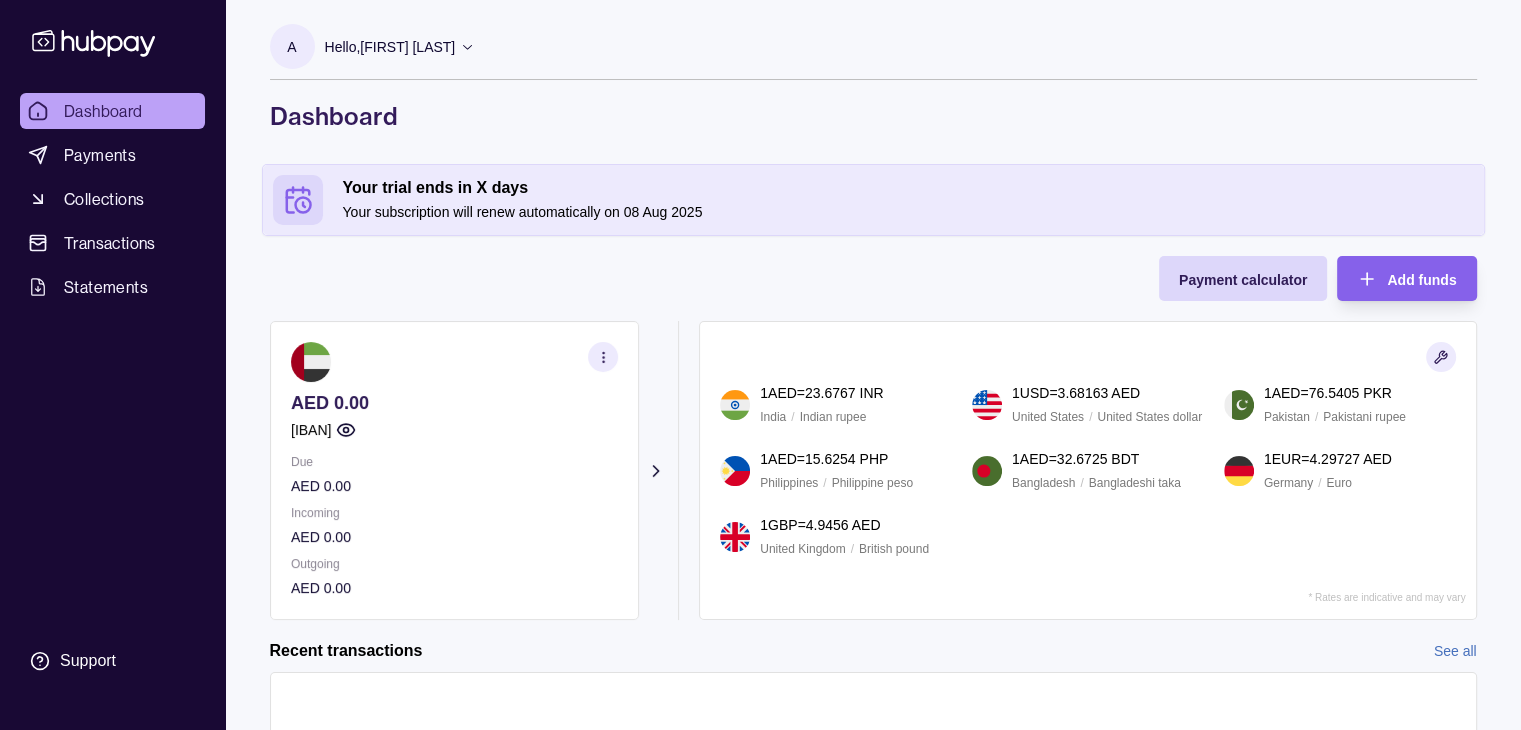 drag, startPoint x: 628, startPoint y: 363, endPoint x: 618, endPoint y: 362, distance: 10.049875 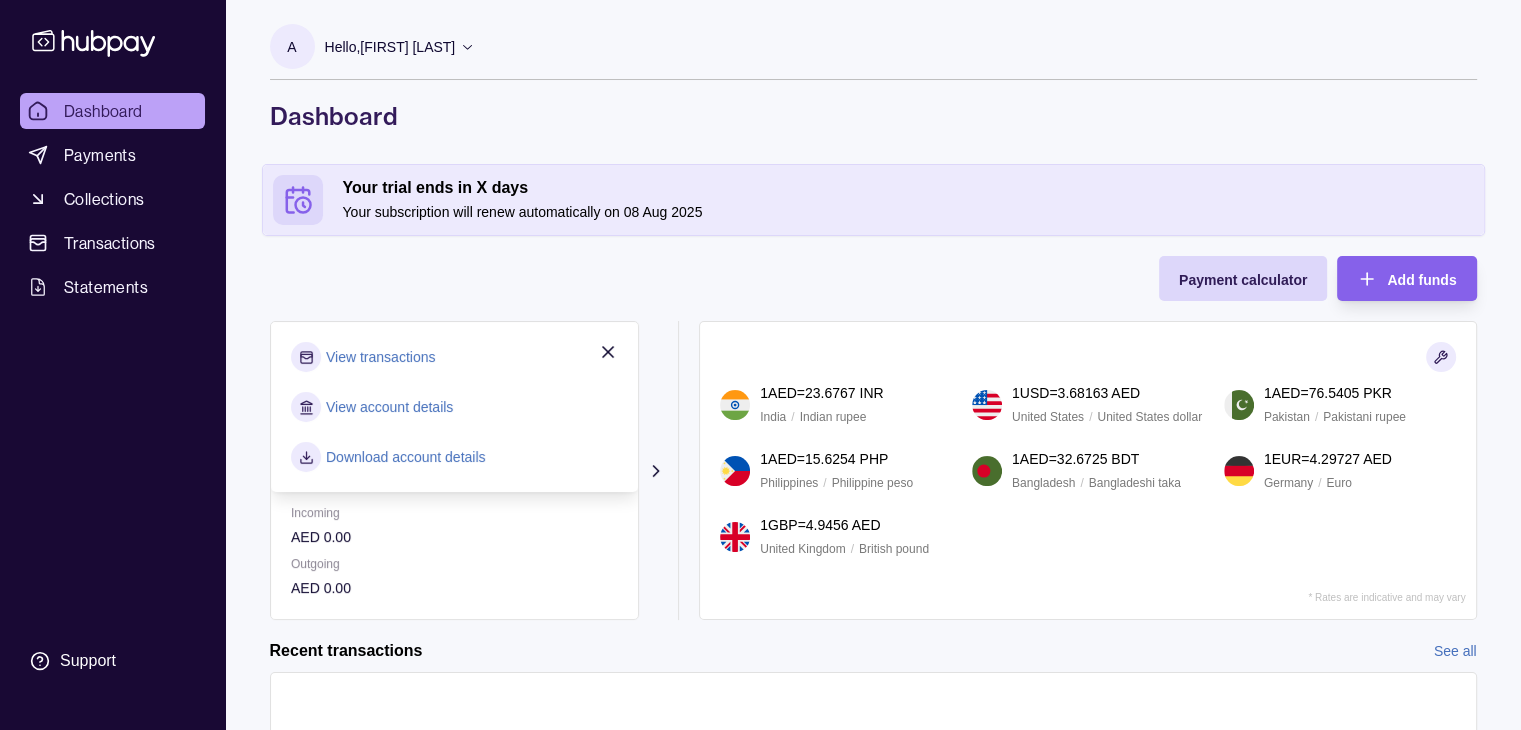 click on "View account details" at bounding box center (389, 407) 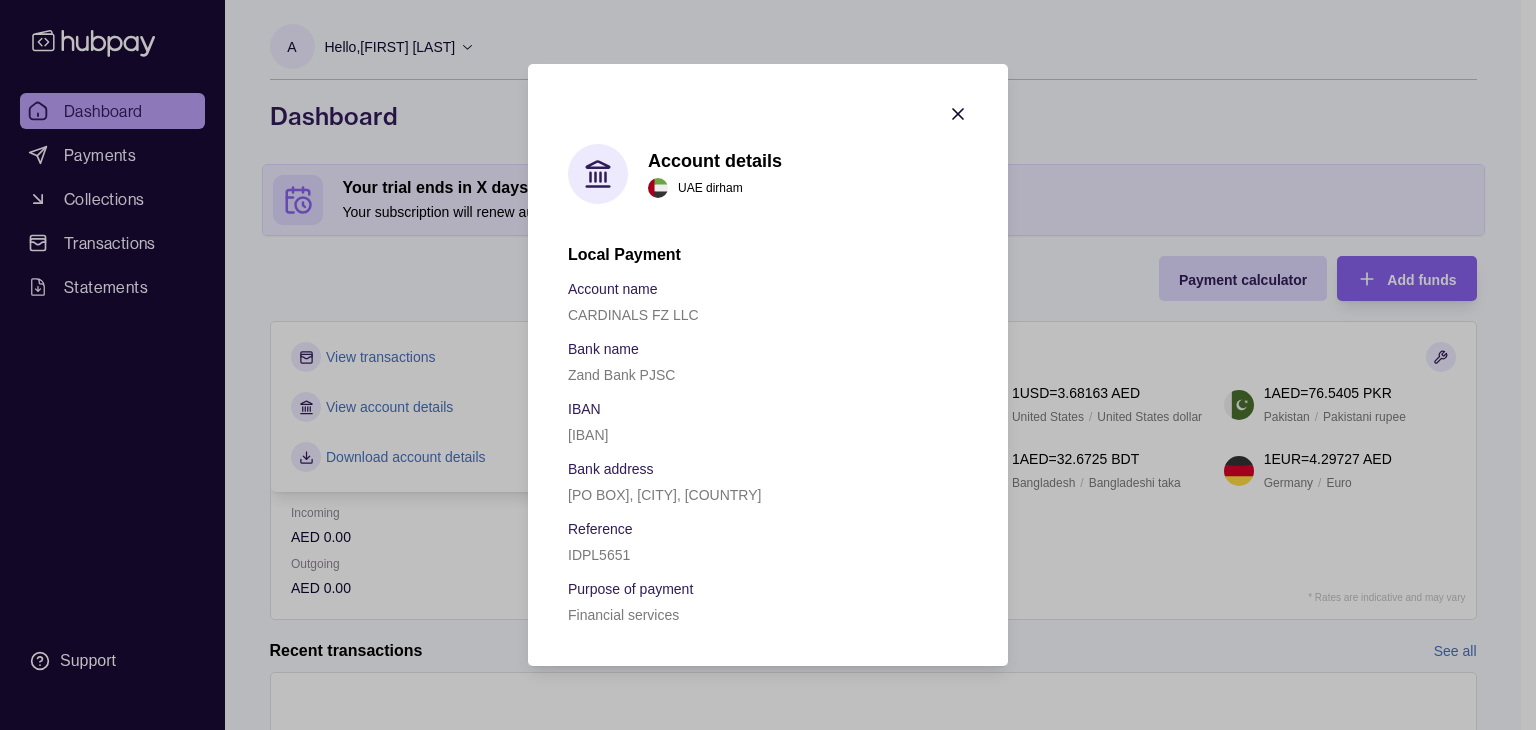 click on "CARDINALS FZ LLC" at bounding box center [768, 314] 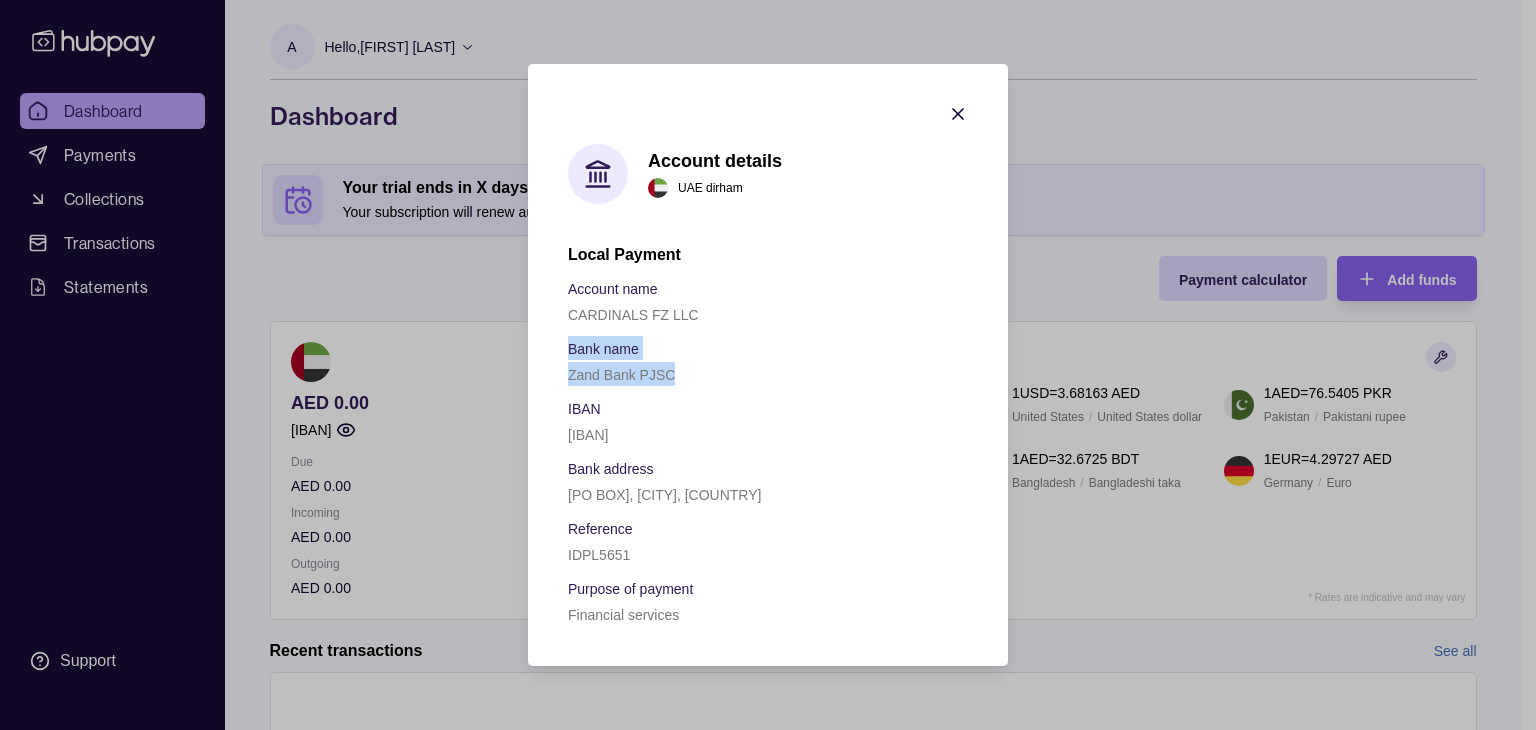 drag, startPoint x: 681, startPoint y: 368, endPoint x: 564, endPoint y: 346, distance: 119.05041 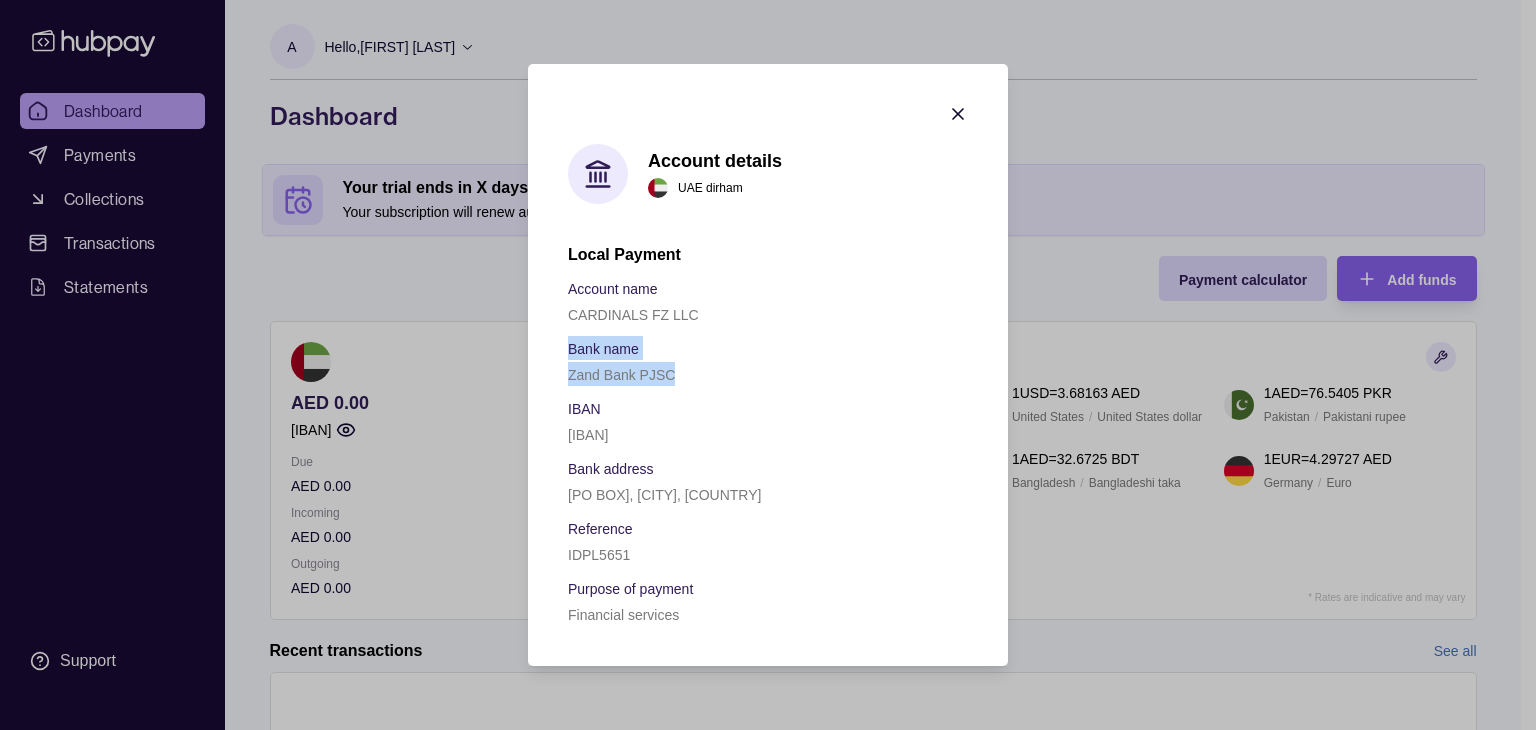 drag, startPoint x: 760, startPoint y: 442, endPoint x: 561, endPoint y: 397, distance: 204.0245 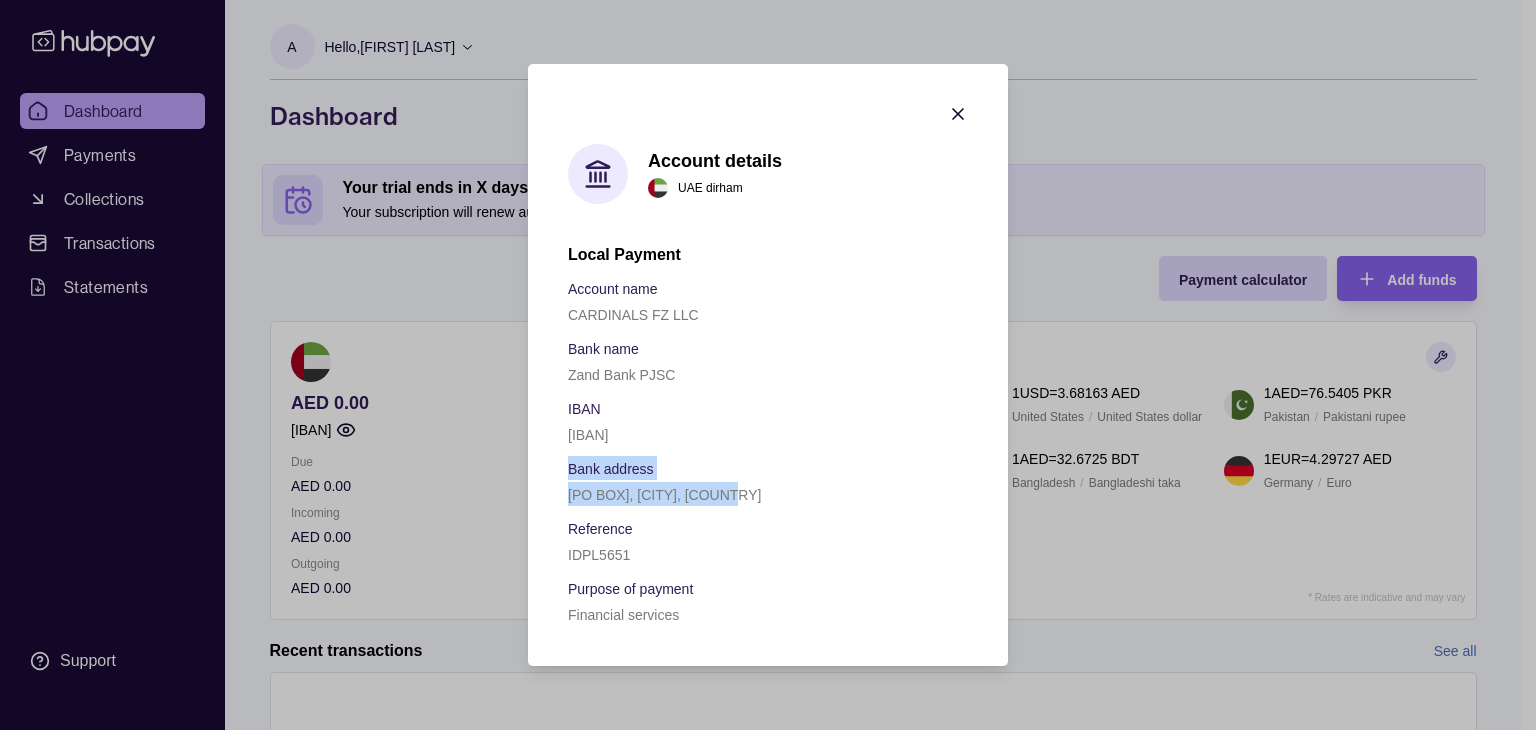 drag, startPoint x: 744, startPoint y: 495, endPoint x: 568, endPoint y: 466, distance: 178.3732 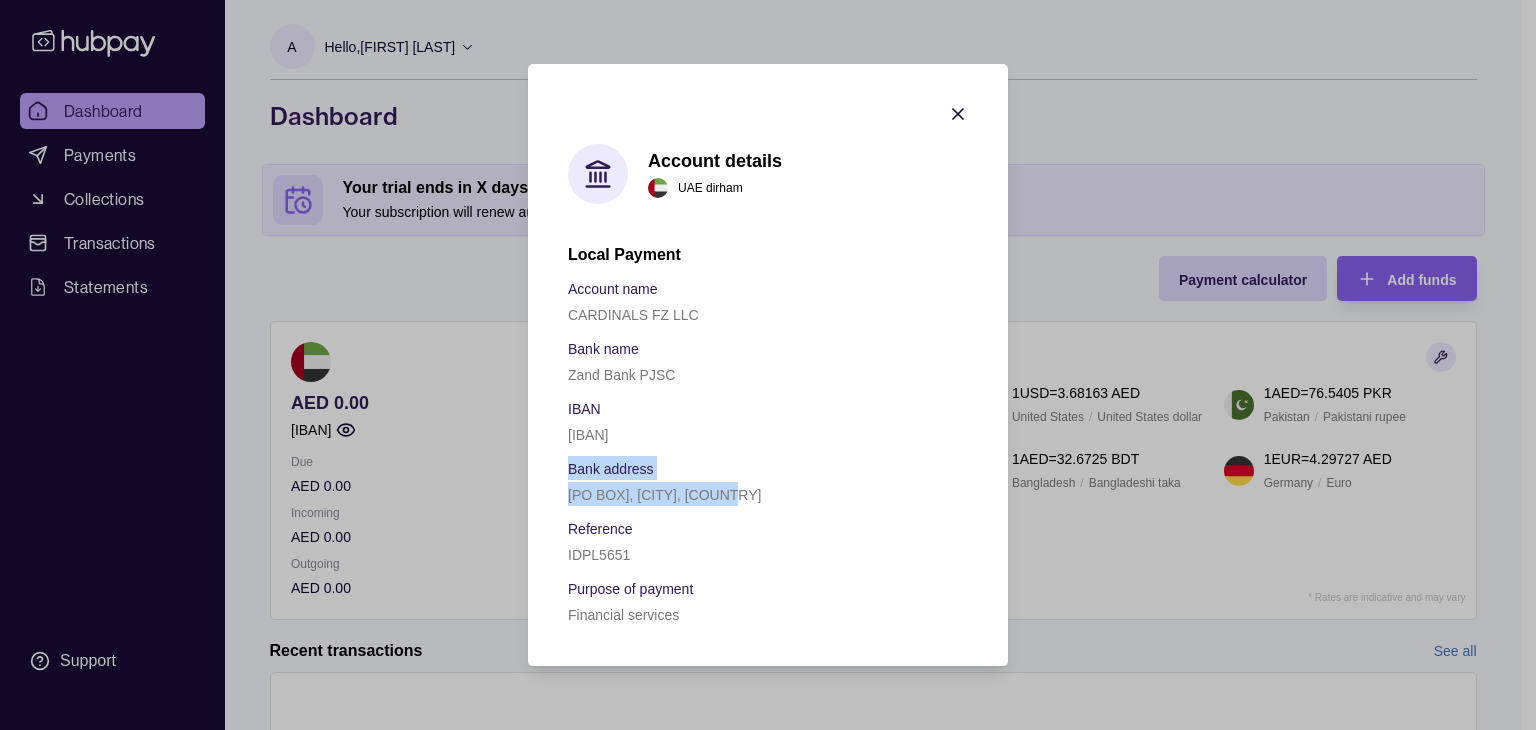 click 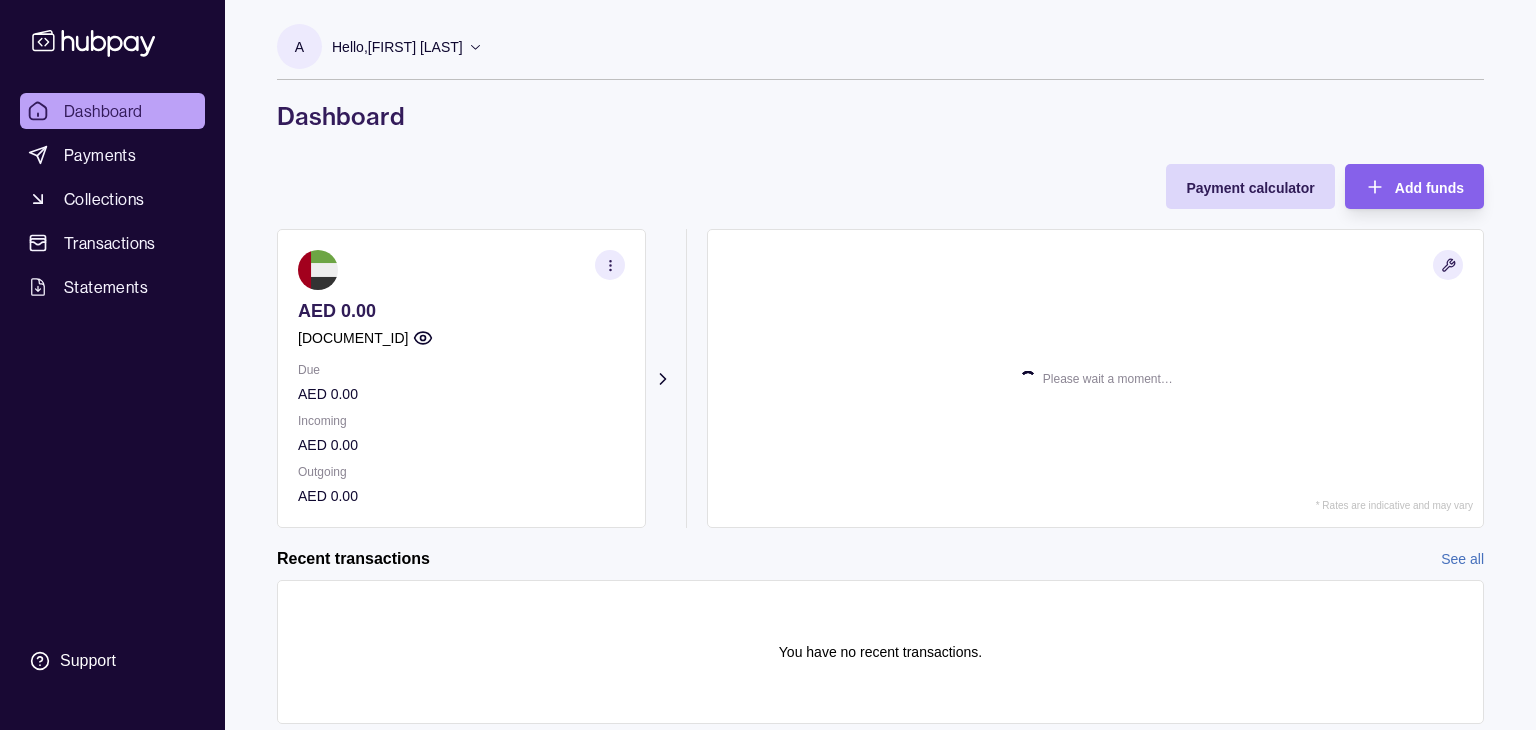 scroll, scrollTop: 0, scrollLeft: 0, axis: both 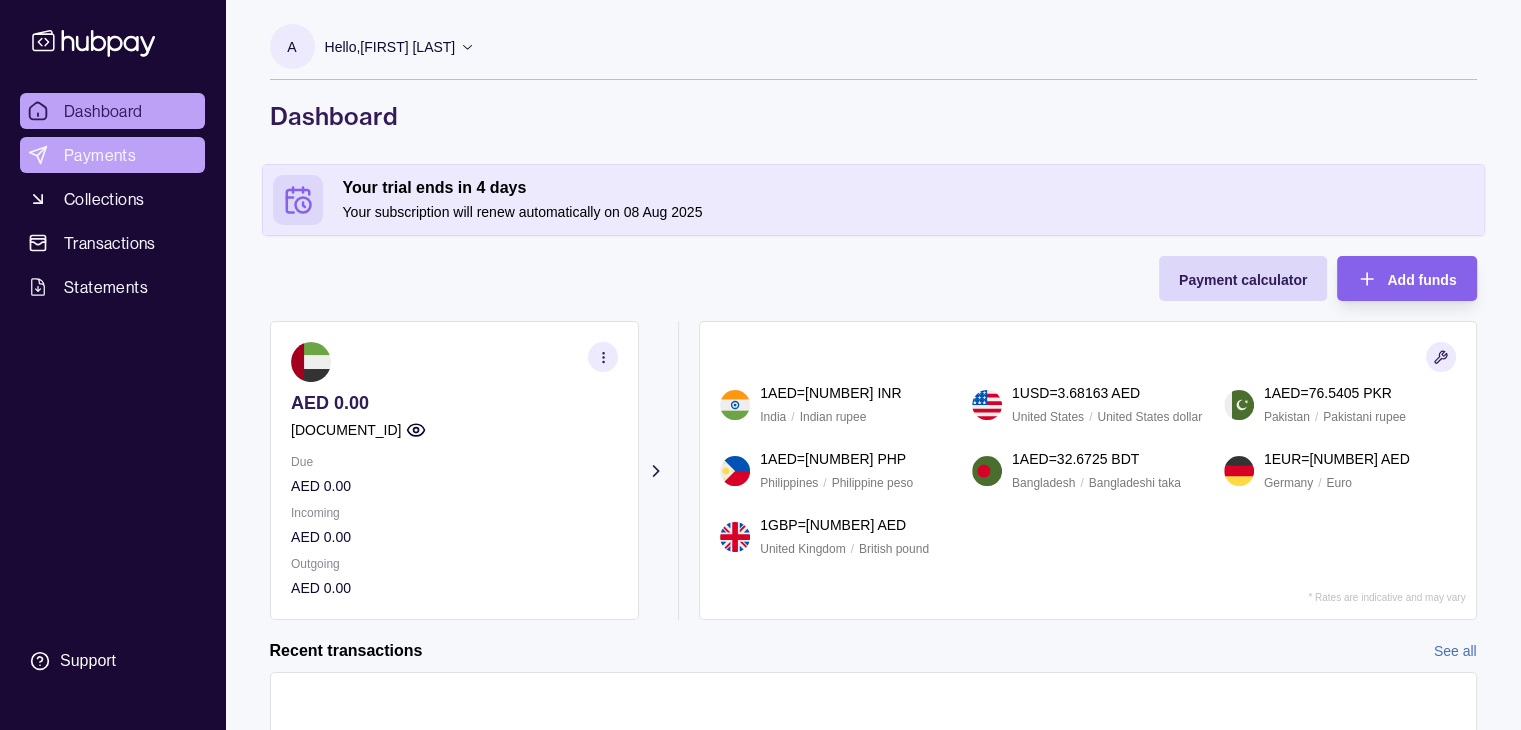 click on "Payments" at bounding box center (112, 155) 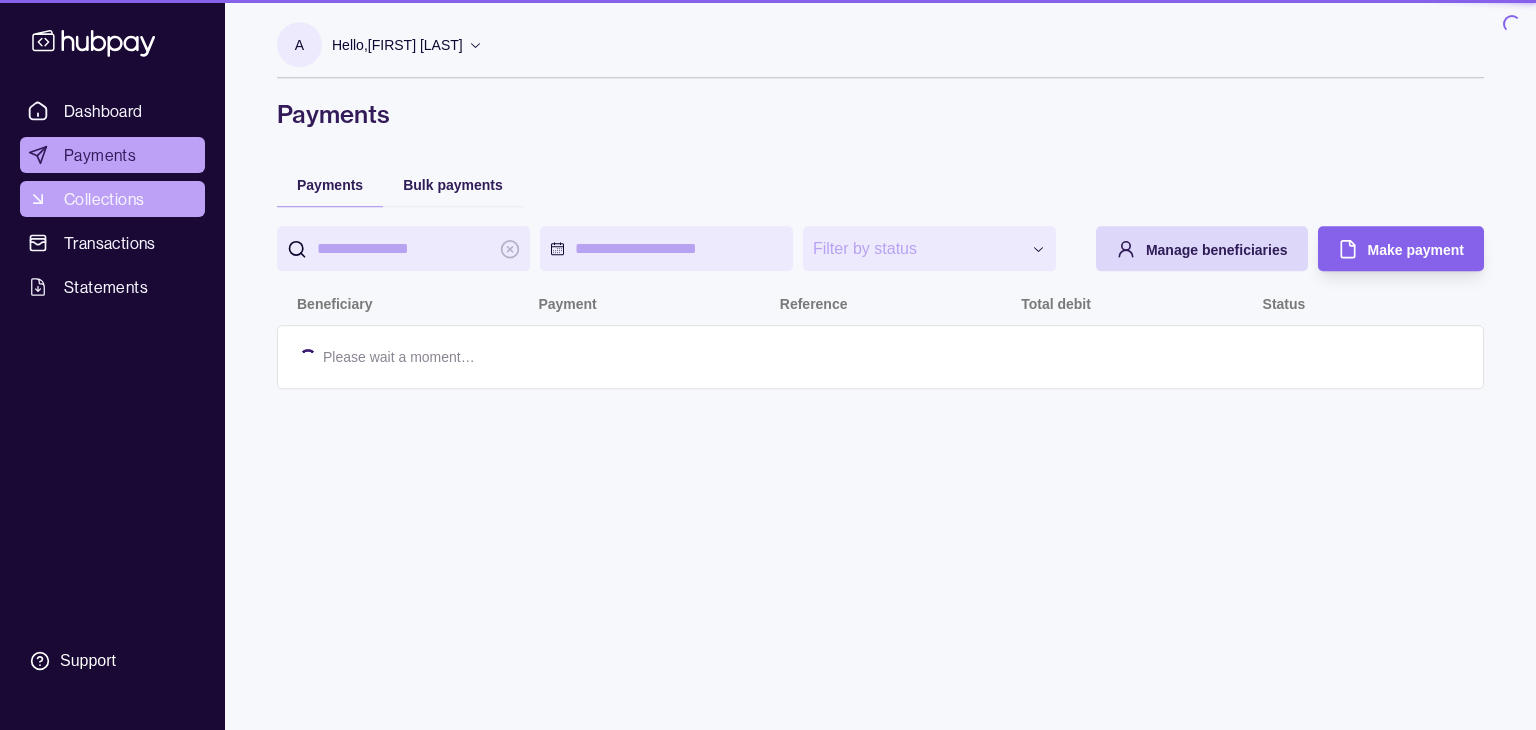 click on "Collections" at bounding box center (104, 199) 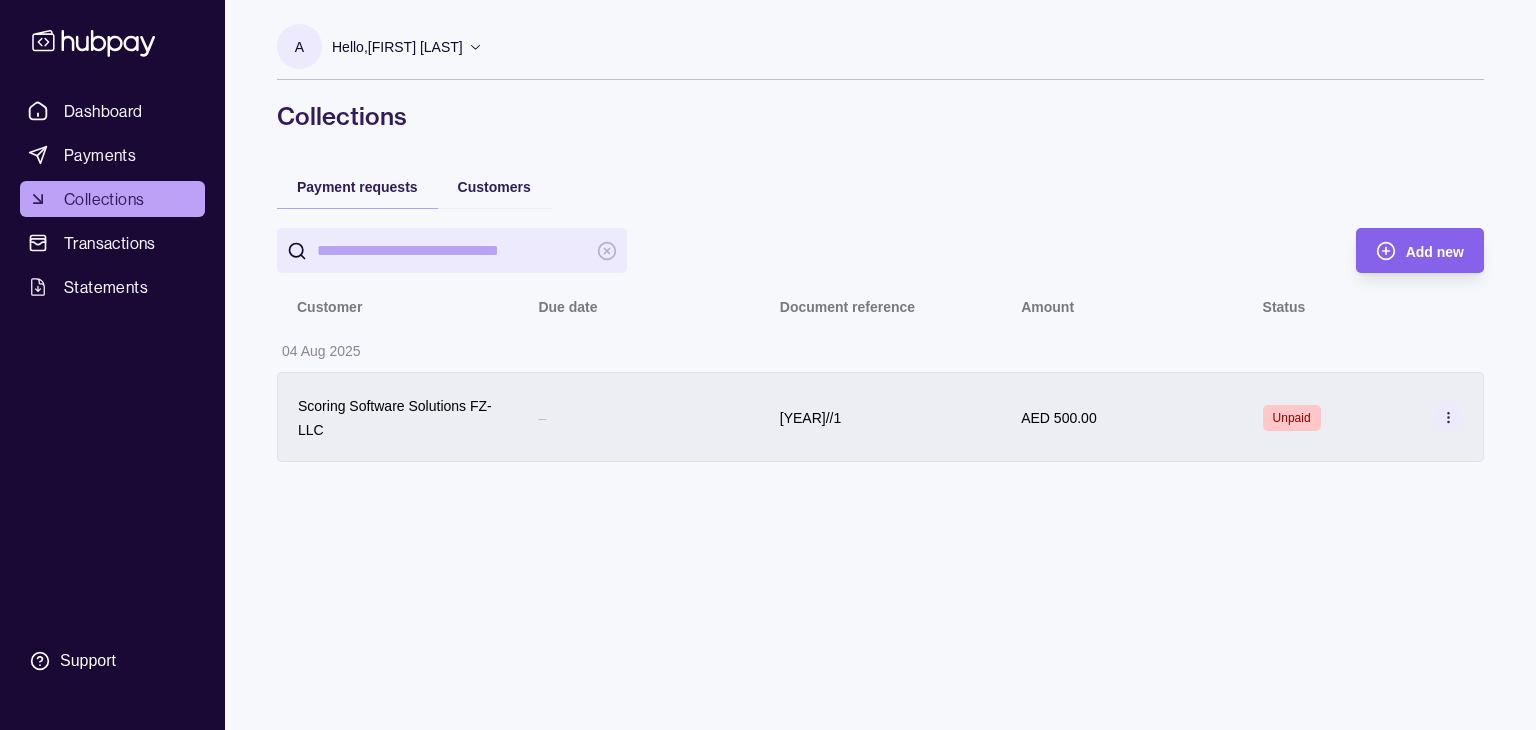 click on "Unpaid" at bounding box center [1292, 418] 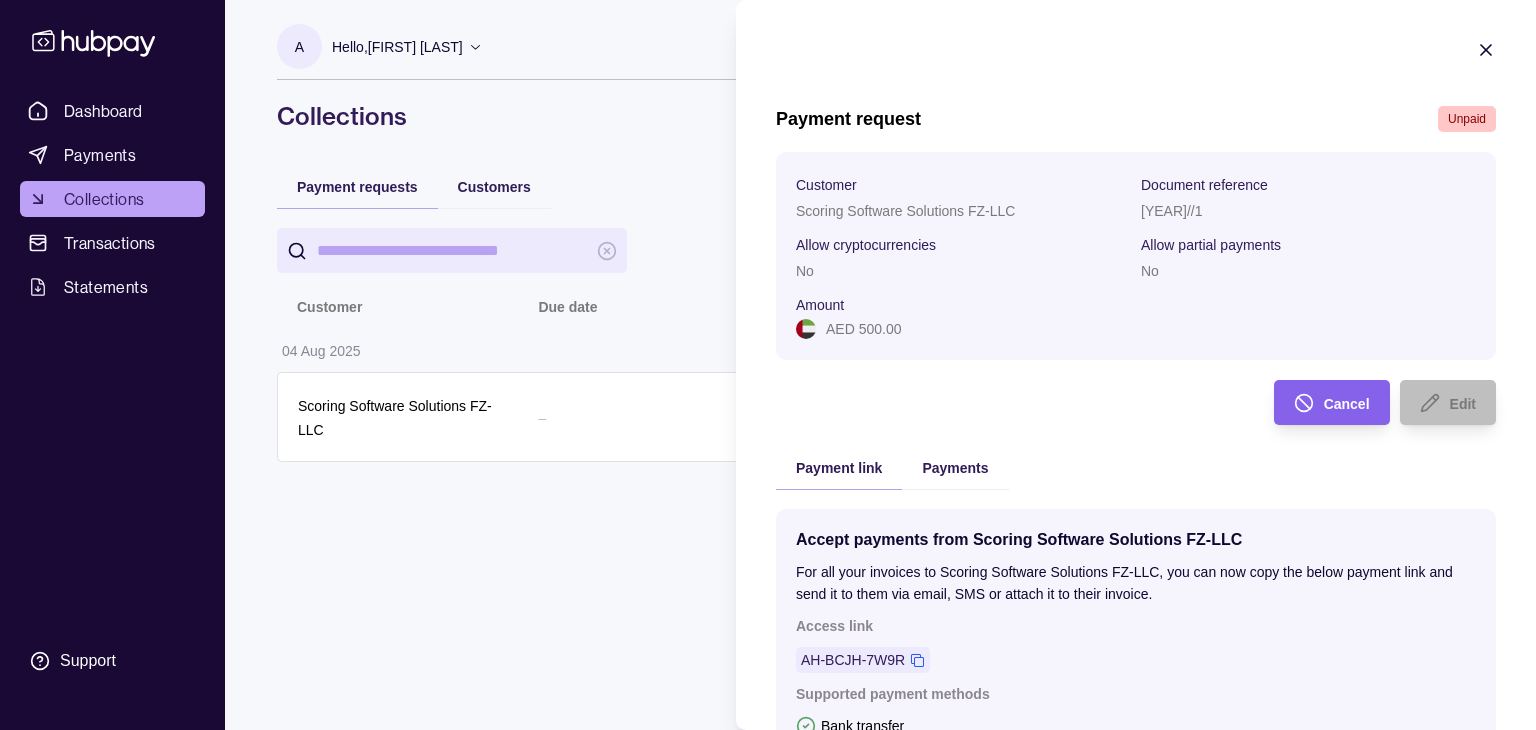 scroll, scrollTop: 281, scrollLeft: 0, axis: vertical 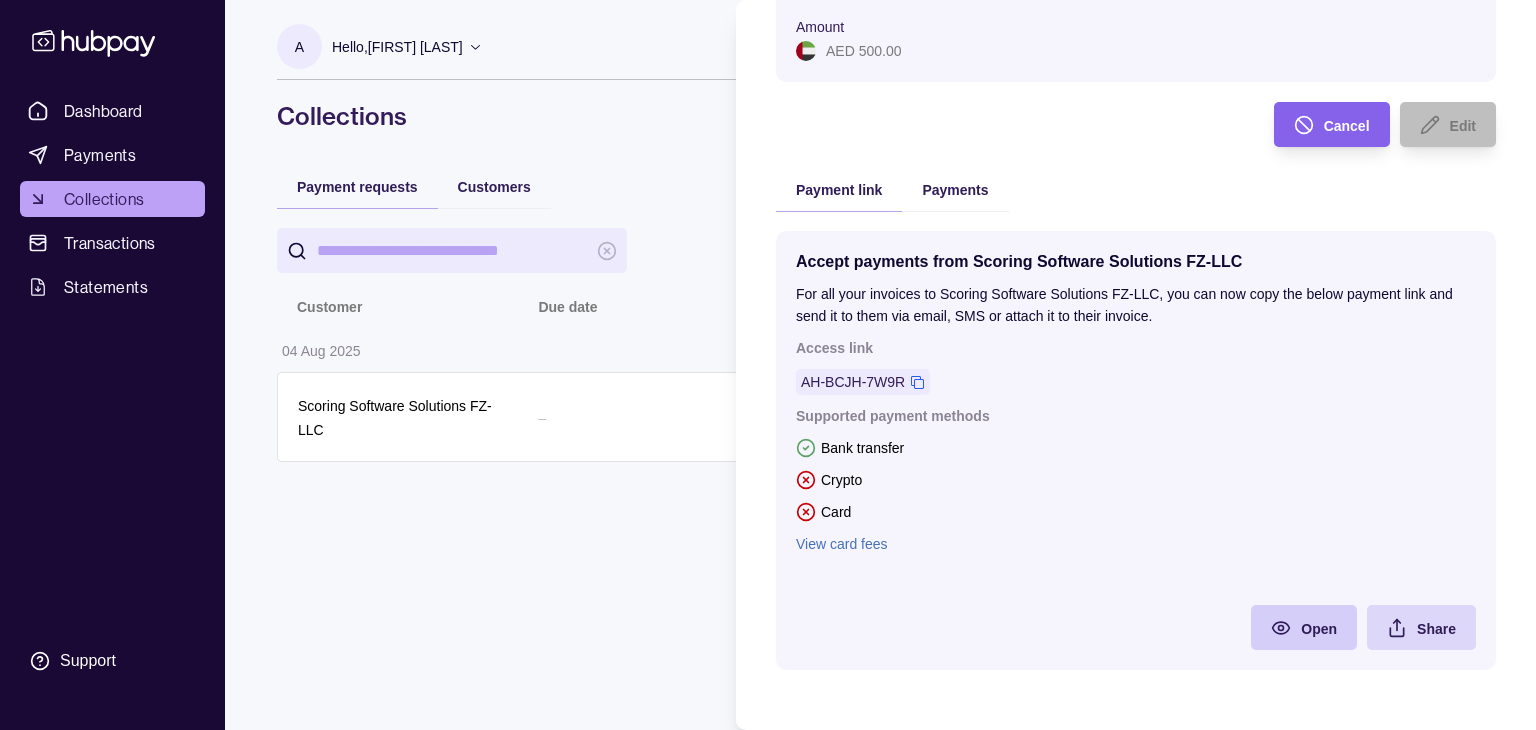 click on "Open" at bounding box center [1289, 627] 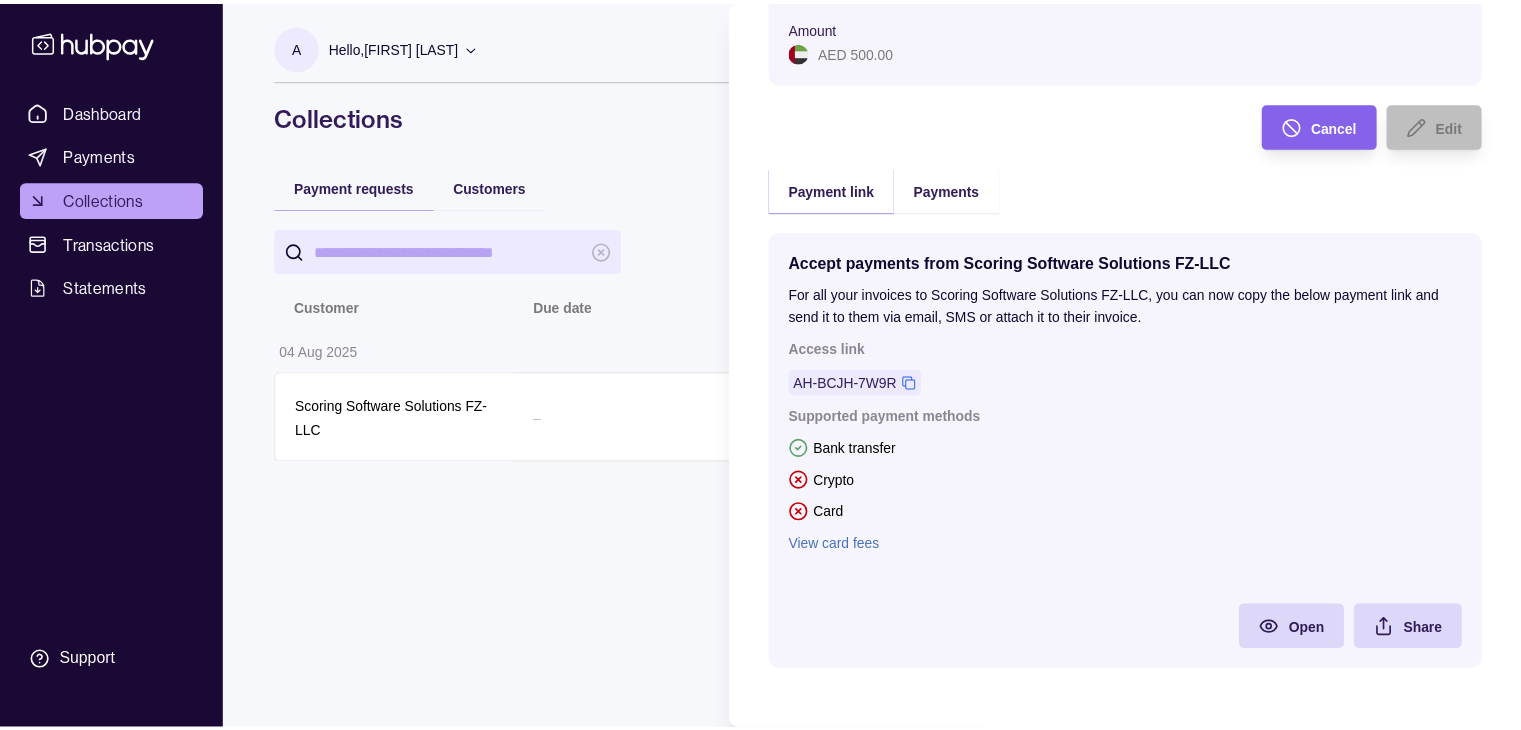 scroll, scrollTop: 0, scrollLeft: 0, axis: both 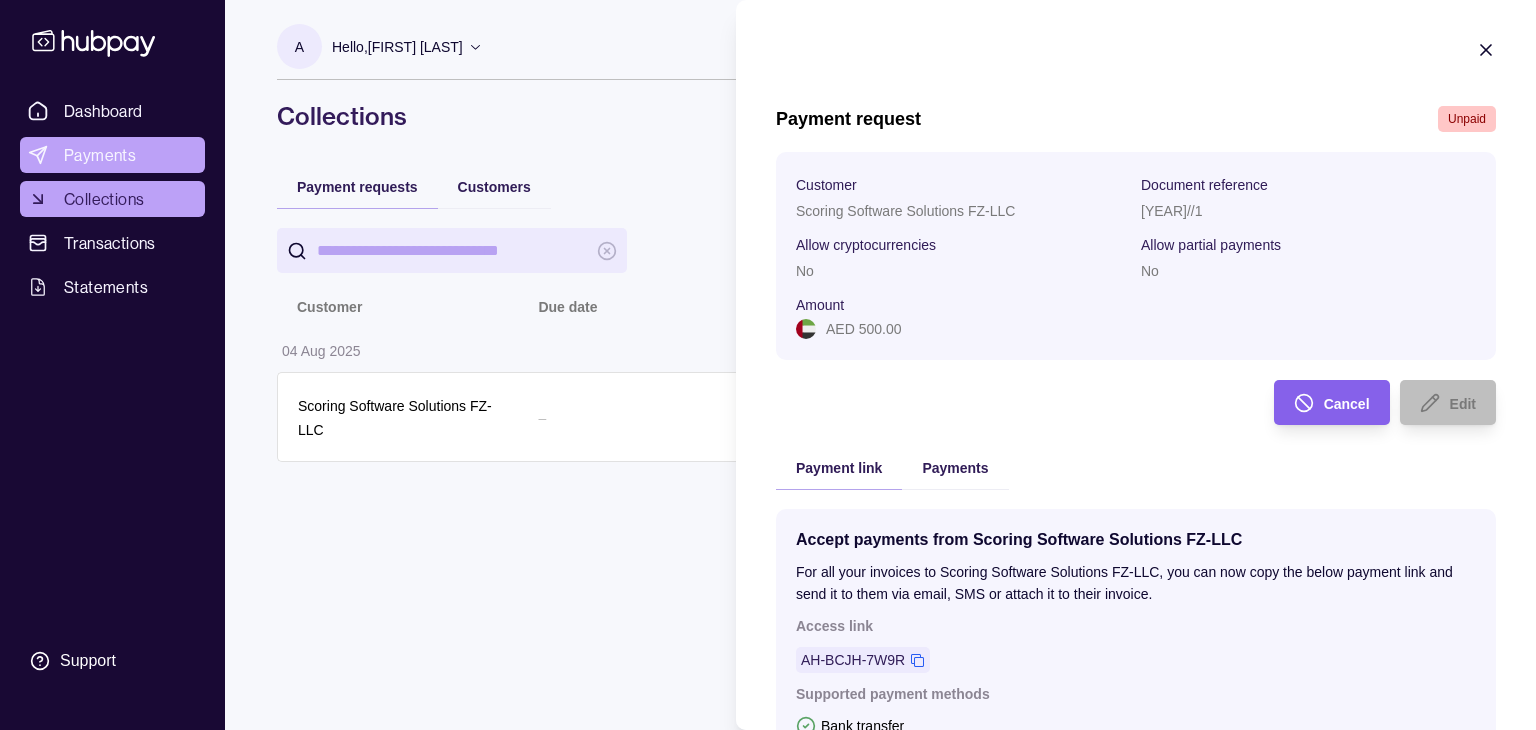 click on "Dashboard Payments Collections Transactions Statements Support A Hello, [FIRST] [LAST] Cardinals FZ LLC Account Terms and conditions Privacy policy Sign out Collections Payment requests Customers Add new Customer Due date Document reference Amount Status 04 Aug [YEAR] Scoring Software Solutions FZ-LLC – [YEAR]//1 AED 500.00 Unpaid Collections | Hubpay Payment request Unpaid Customer Scoring Software Solutions FZ-LLC Document reference [YEAR]//1 Allow cryptocurrencies No Allow partial payments No Amount AED 500.00 Cancel Edit Payment link Payments Accept payments from Scoring Software Solutions FZ-LLC For all your invoices to Scoring Software Solutions FZ-LLC, you can now copy the below payment link and send it to them via email, SMS or attach it to their invoice. Access link AH-BCJH-7W9R Supported payment methods Bank transfer Crypto Card View card fees Open Share" at bounding box center (768, 365) 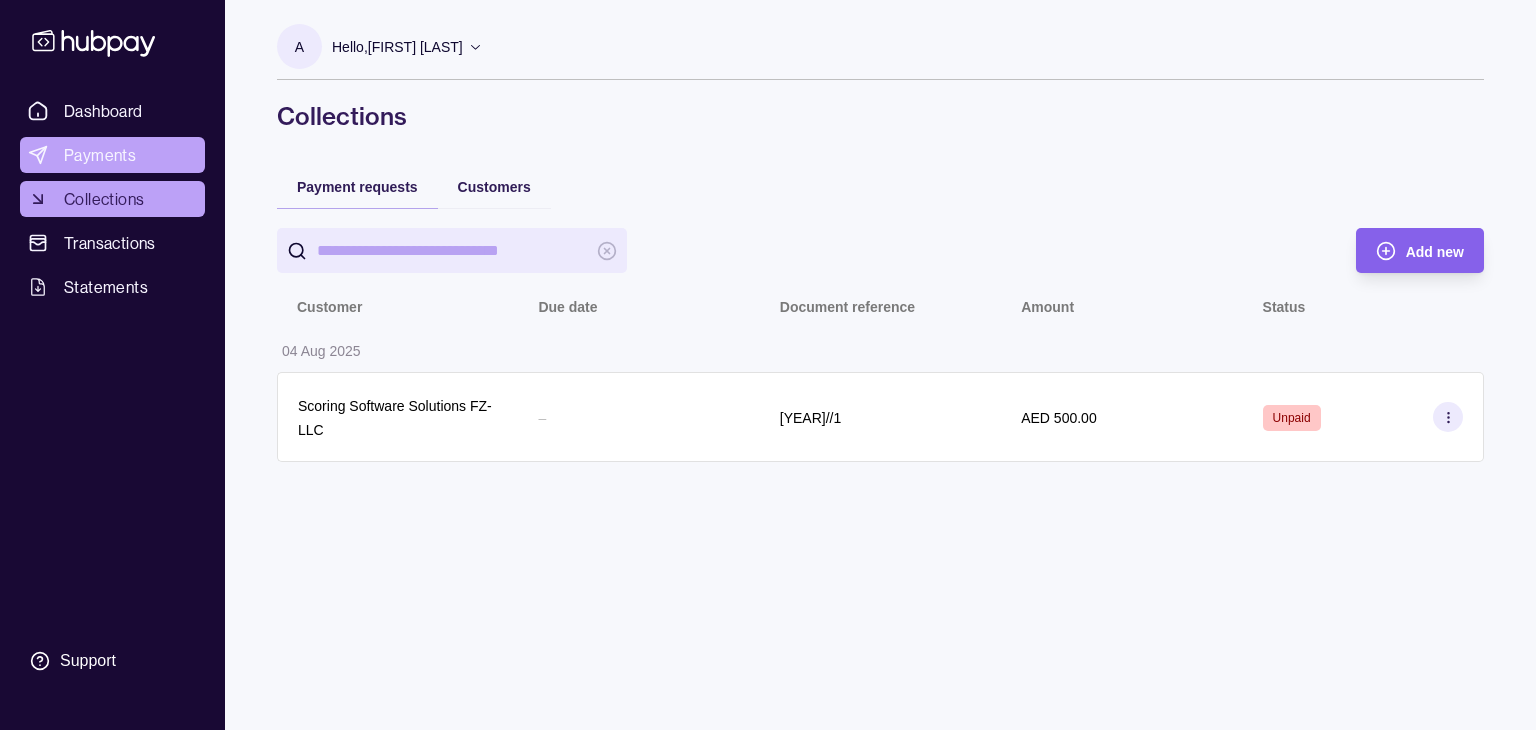click on "Payments" at bounding box center [100, 155] 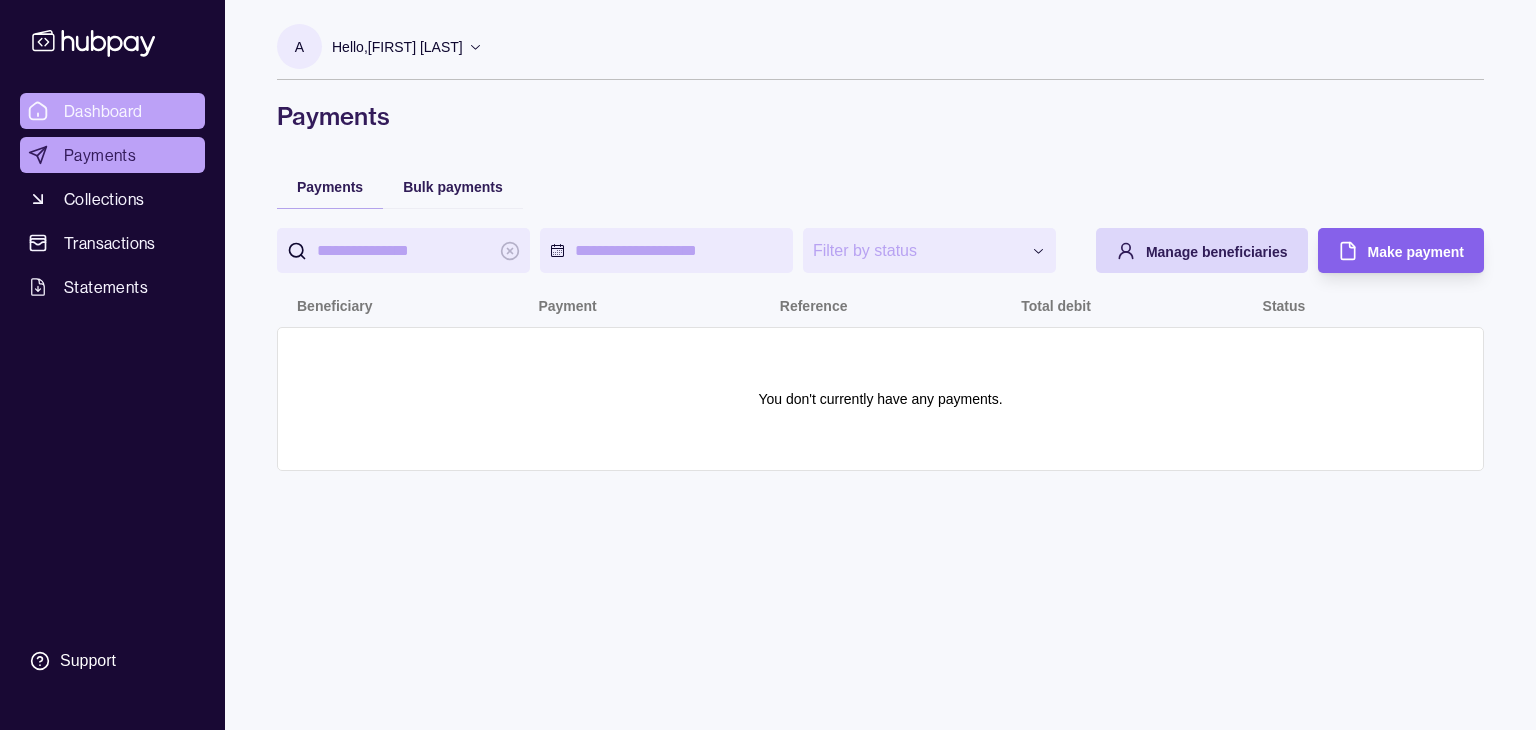 click on "Dashboard" at bounding box center [103, 111] 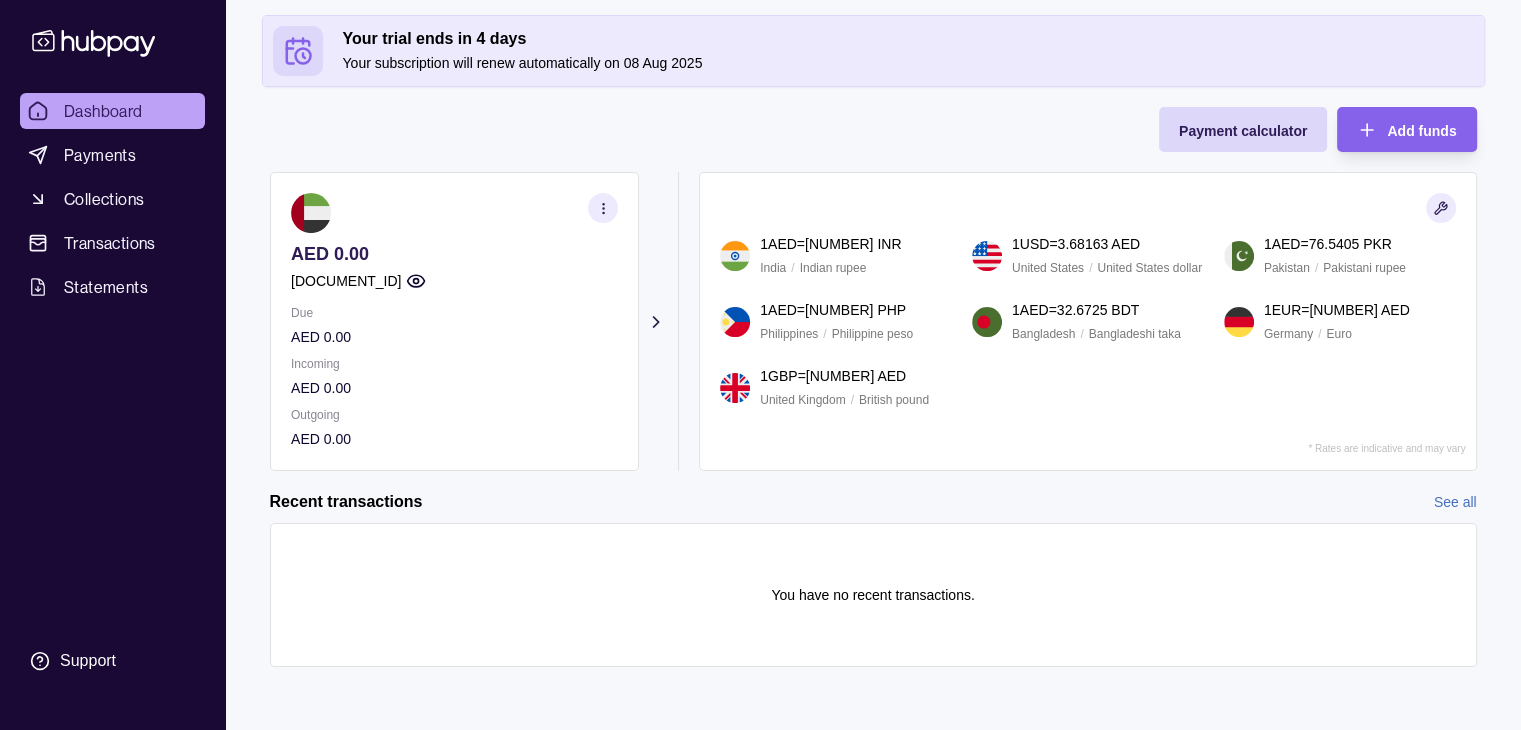 scroll, scrollTop: 0, scrollLeft: 0, axis: both 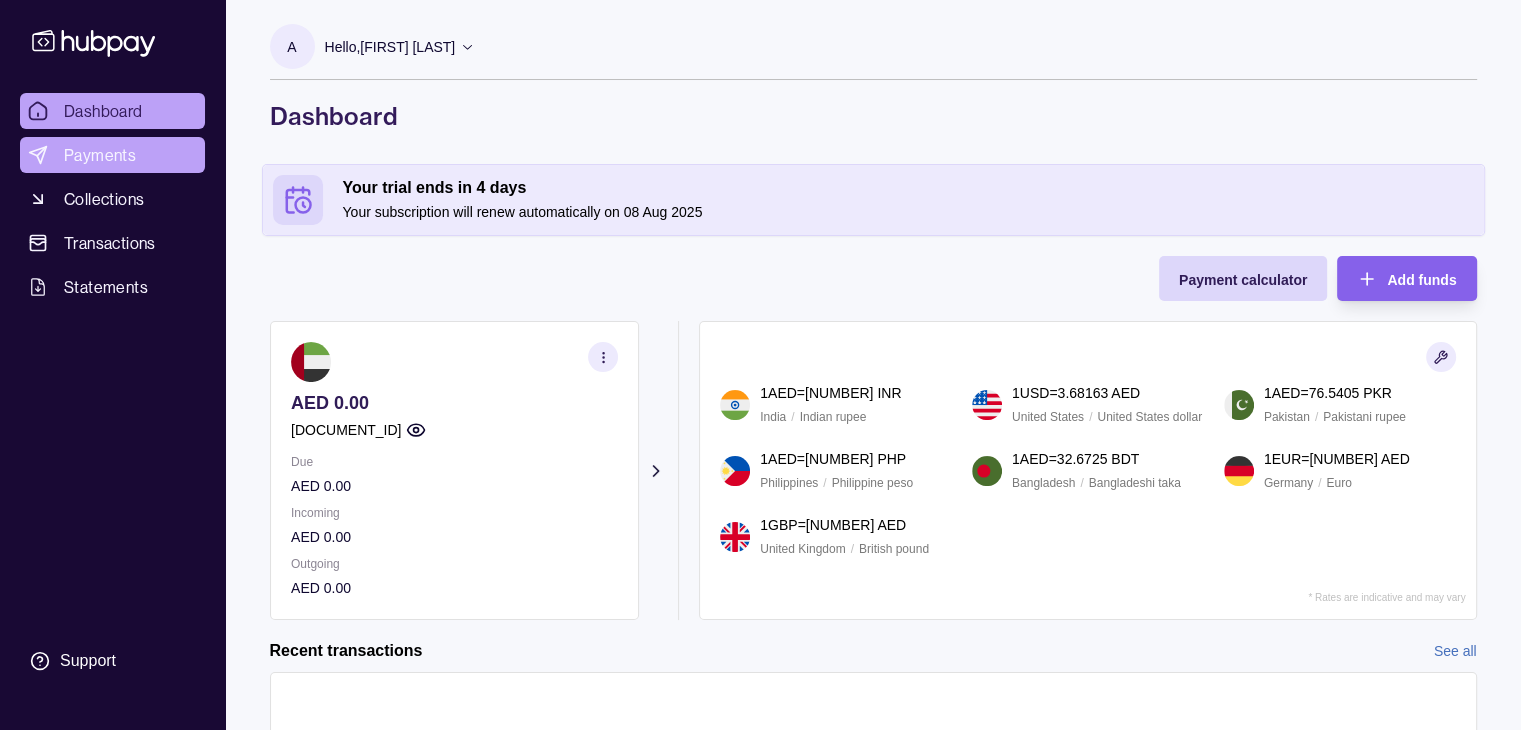 click on "Payments" at bounding box center [100, 155] 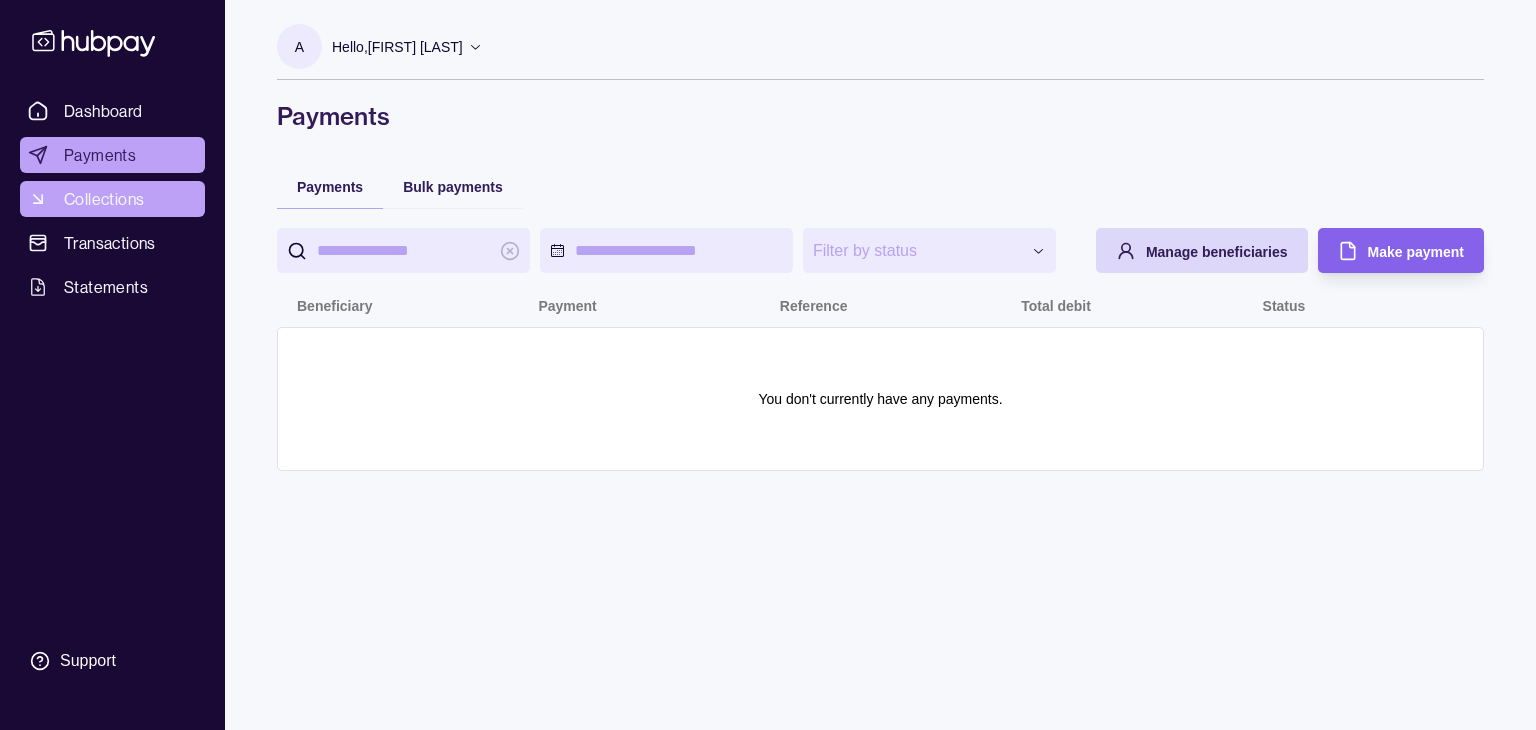 click on "Collections" at bounding box center (104, 199) 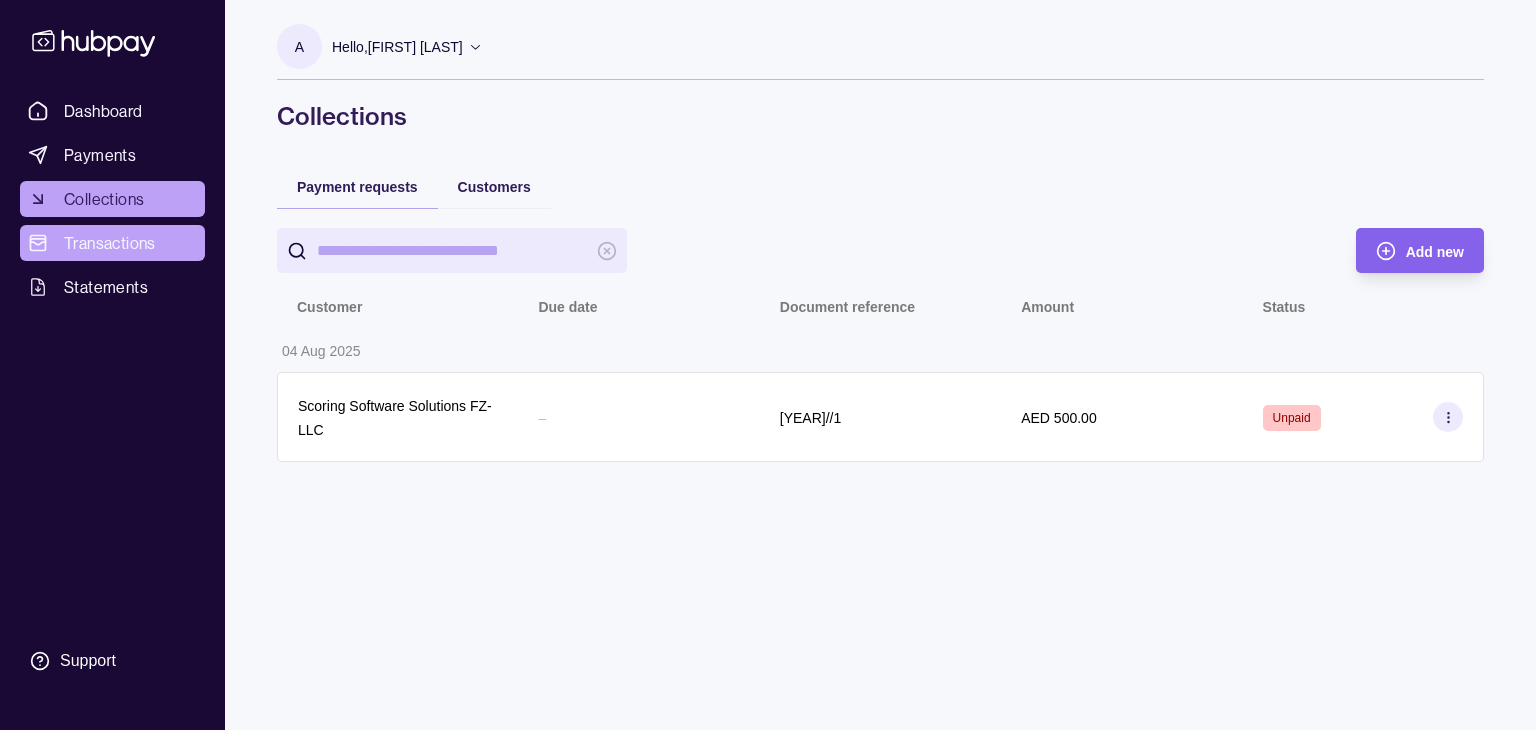click on "Transactions" at bounding box center (110, 243) 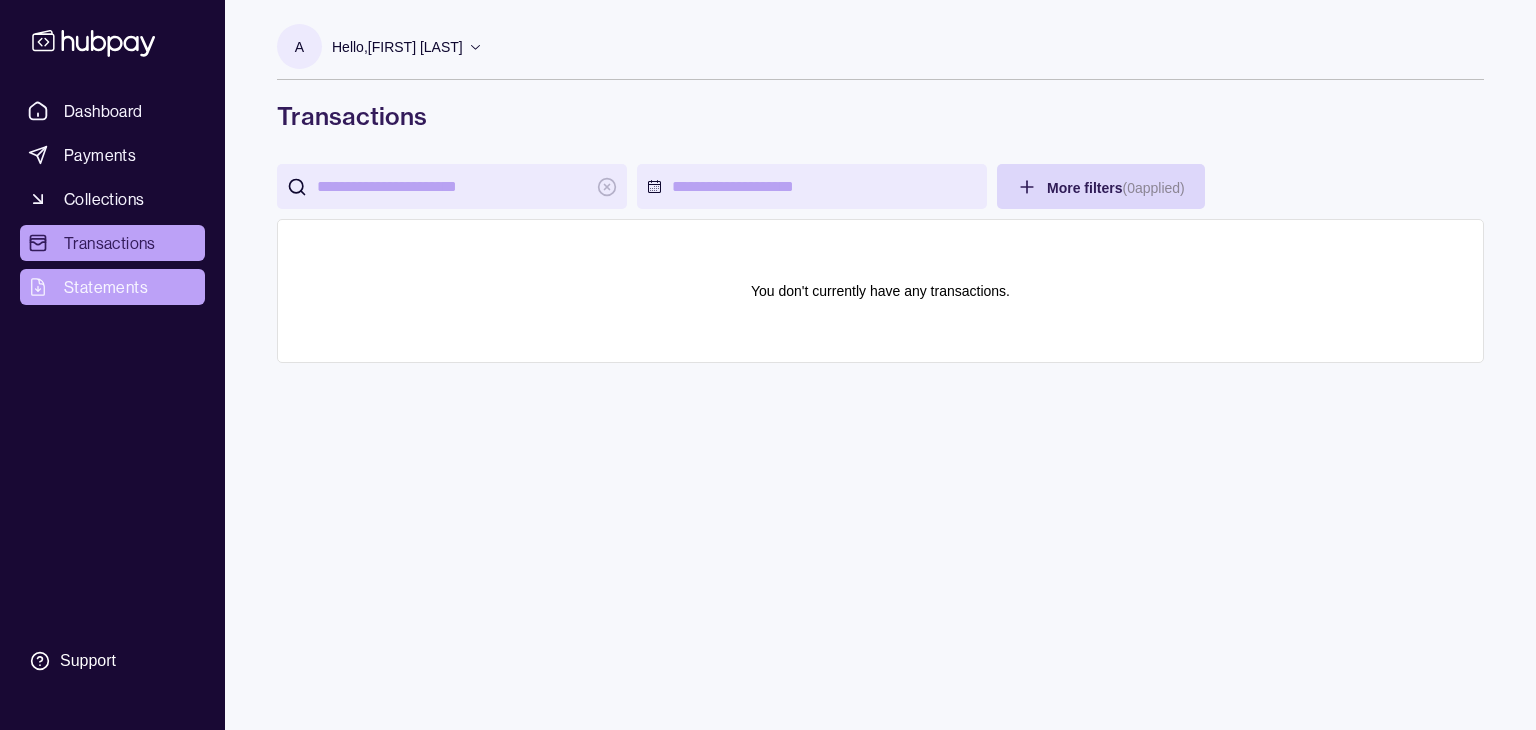 click on "Statements" at bounding box center [106, 287] 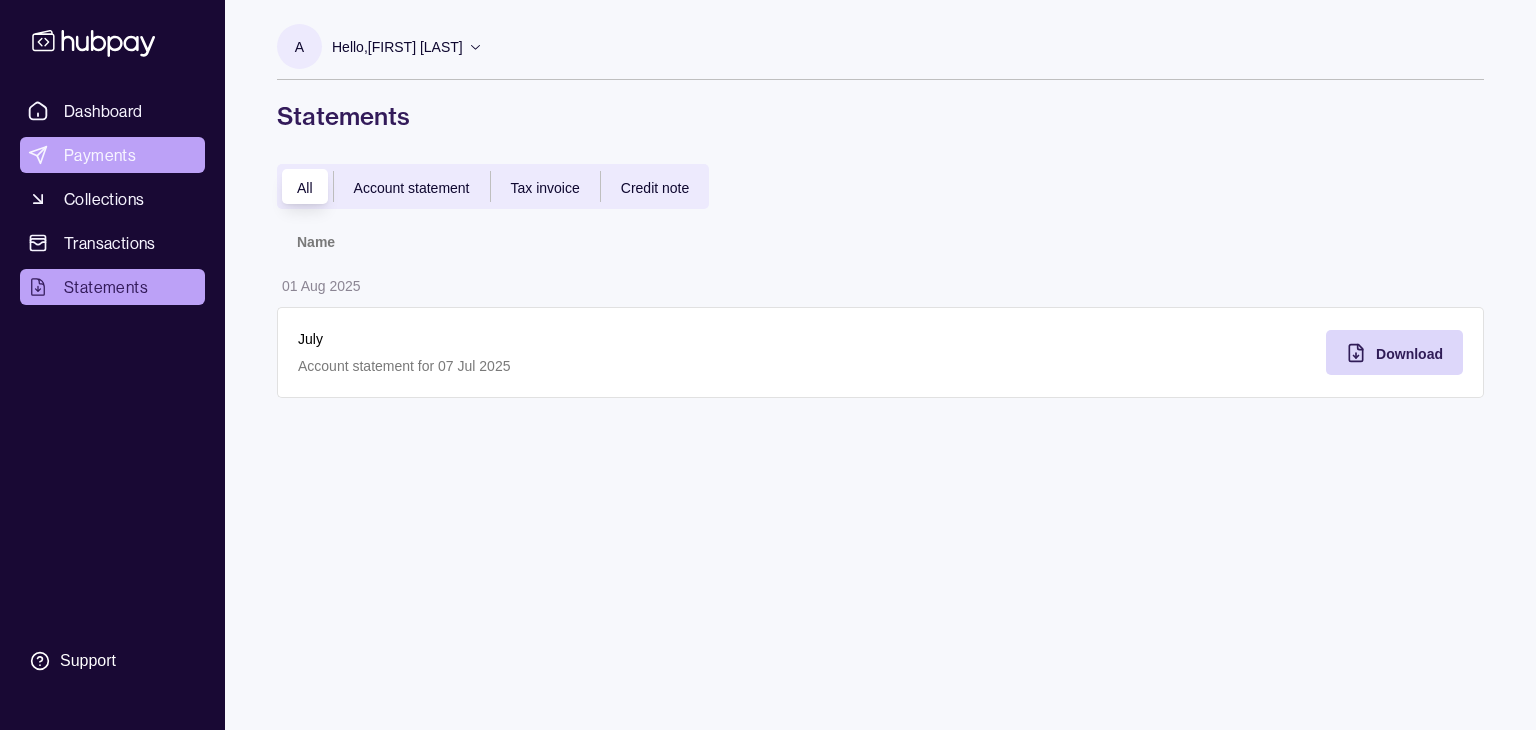 click on "Payments" at bounding box center [112, 155] 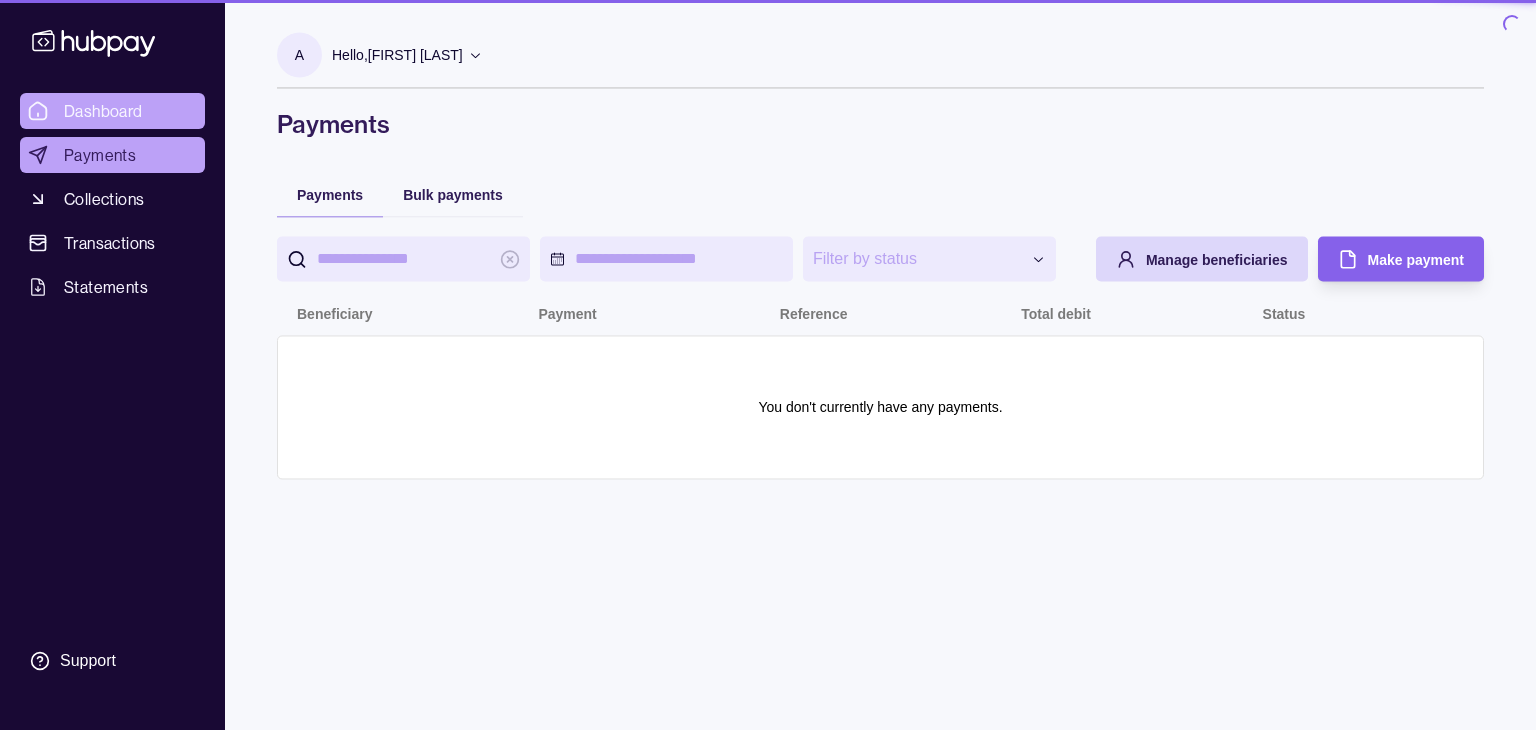 click on "Dashboard" at bounding box center [103, 111] 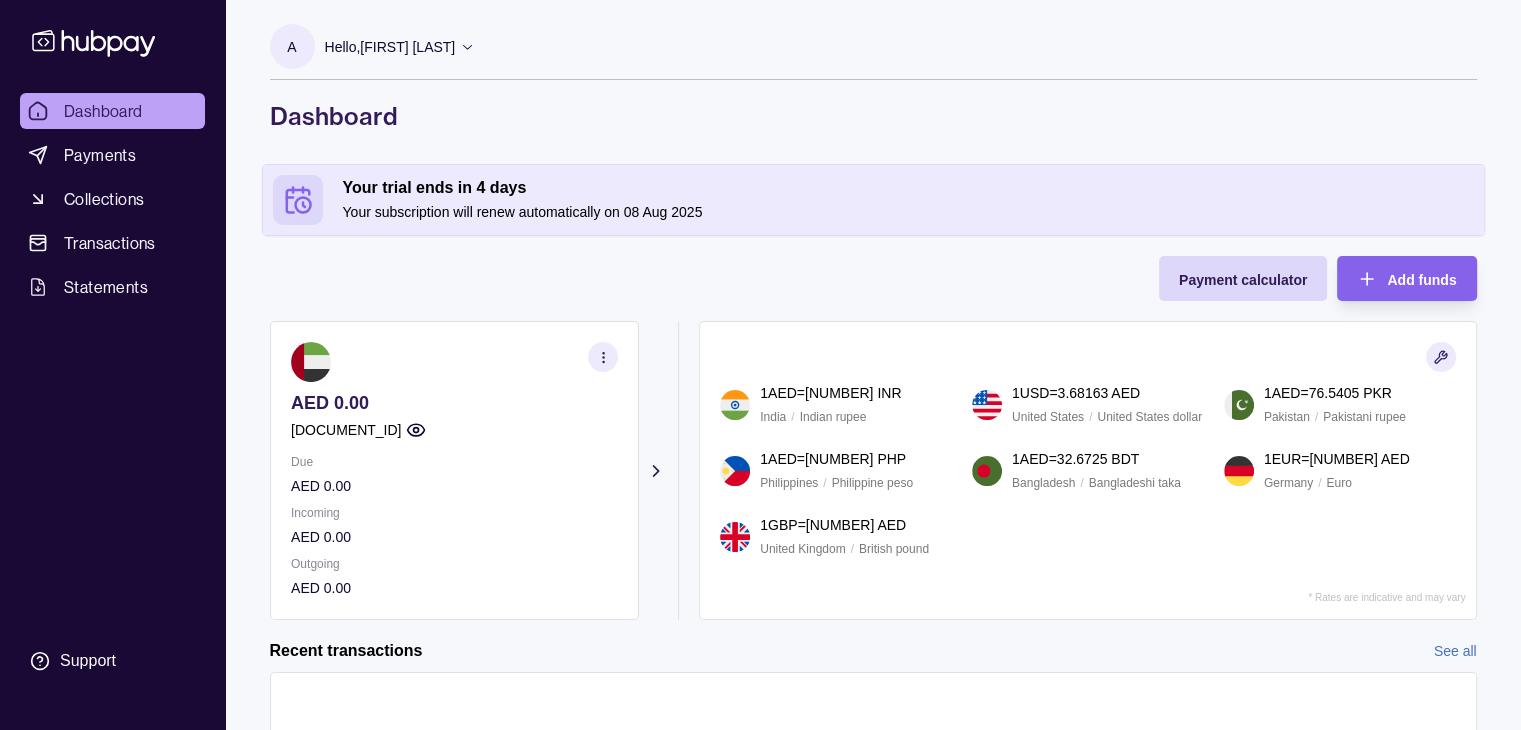 scroll, scrollTop: 149, scrollLeft: 0, axis: vertical 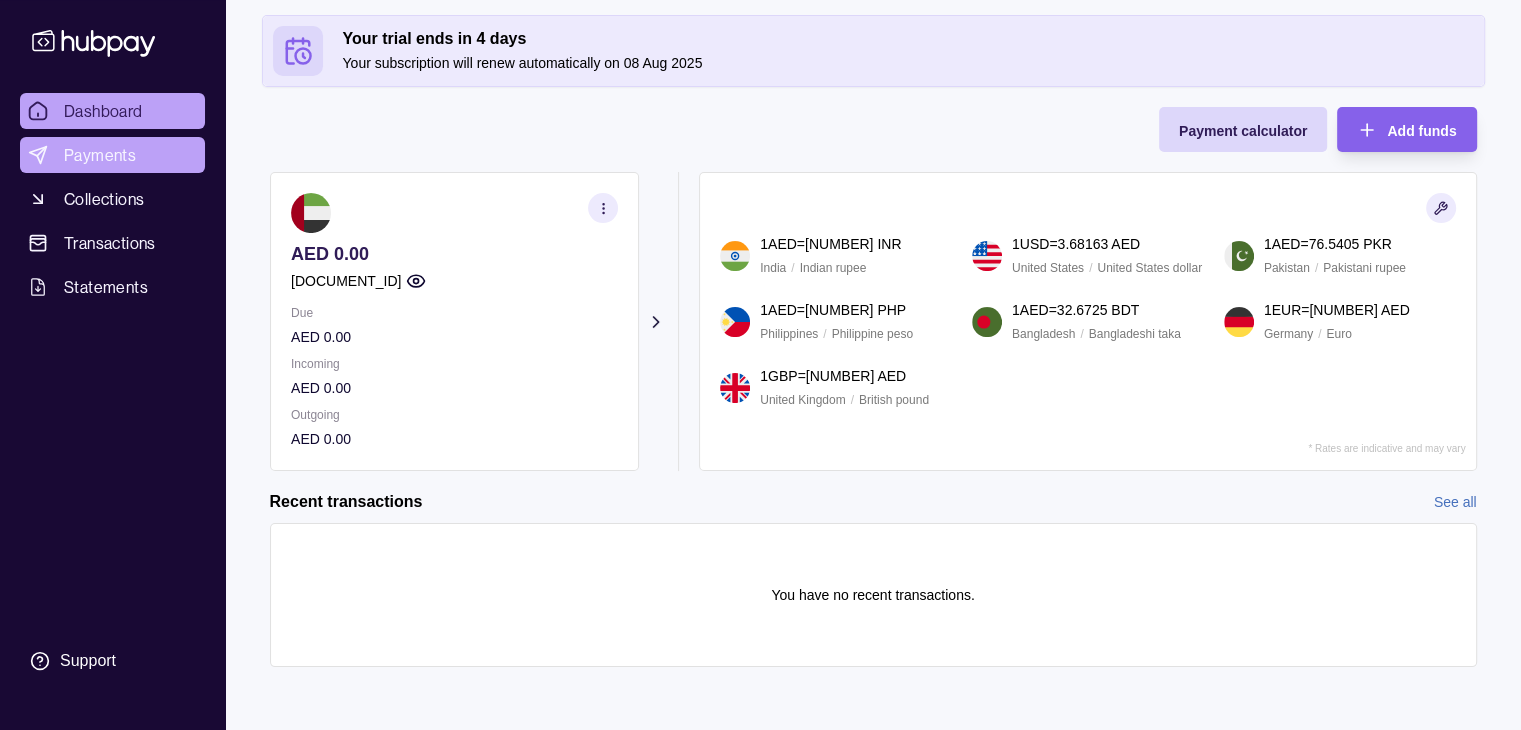 click on "Payments" at bounding box center [112, 155] 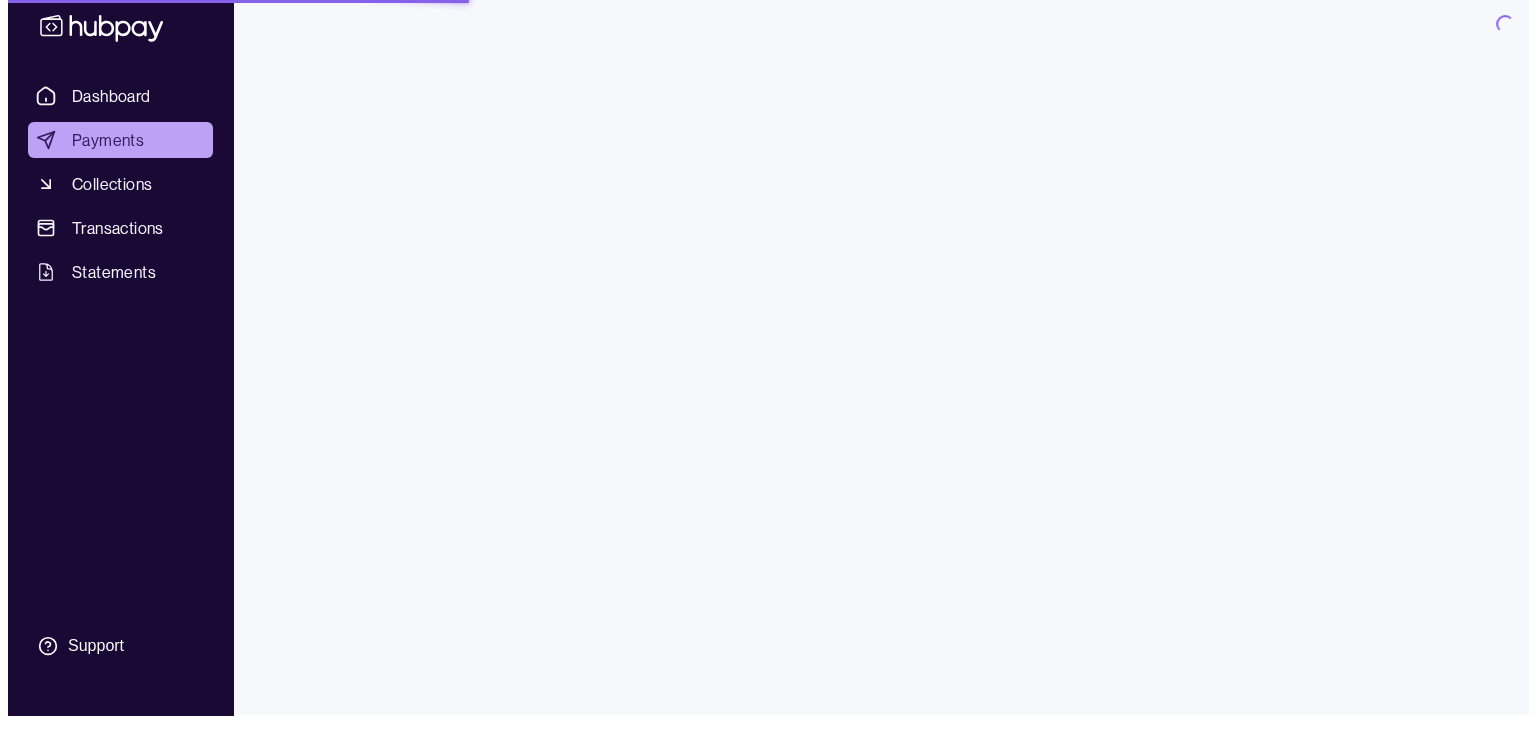 scroll, scrollTop: 0, scrollLeft: 0, axis: both 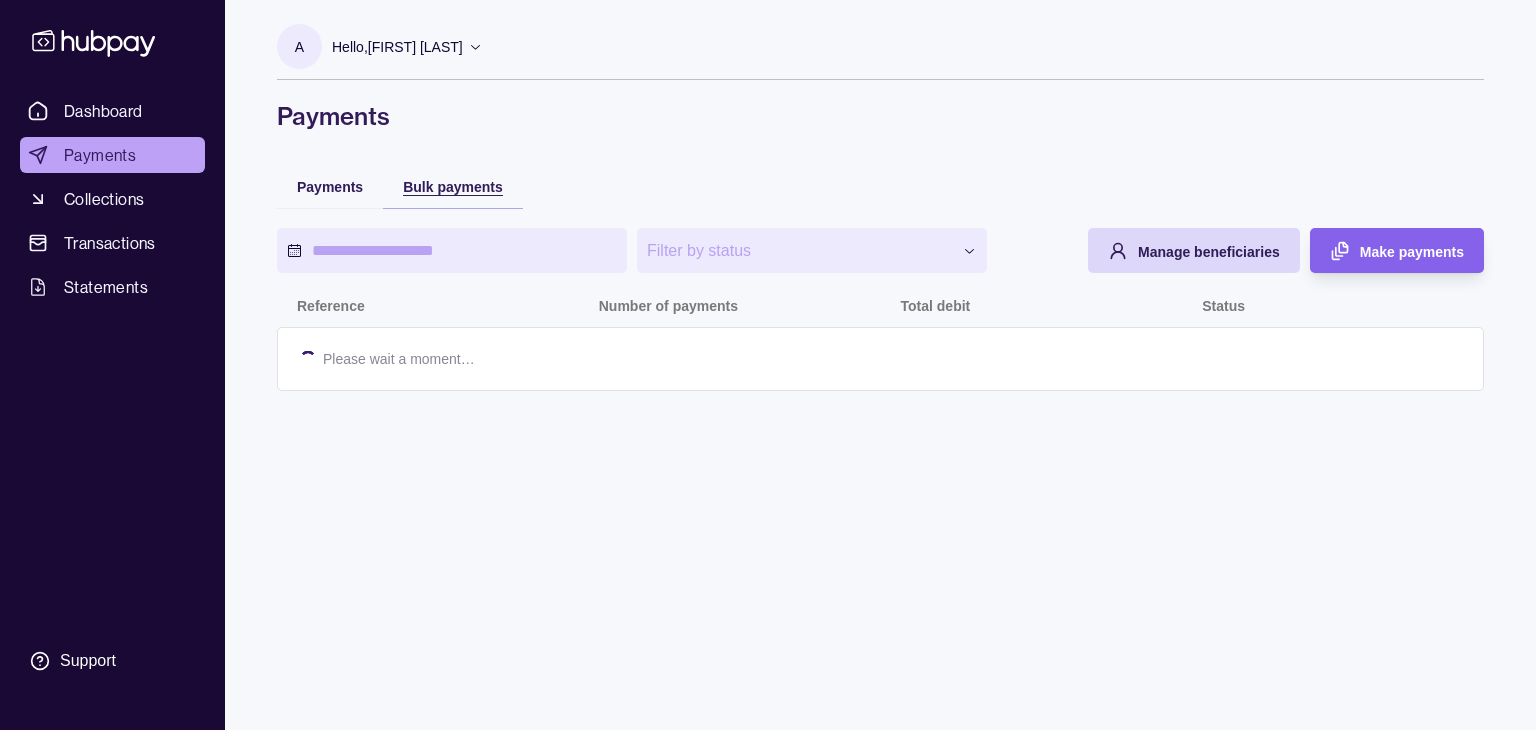 click on "Bulk payments" at bounding box center (453, 186) 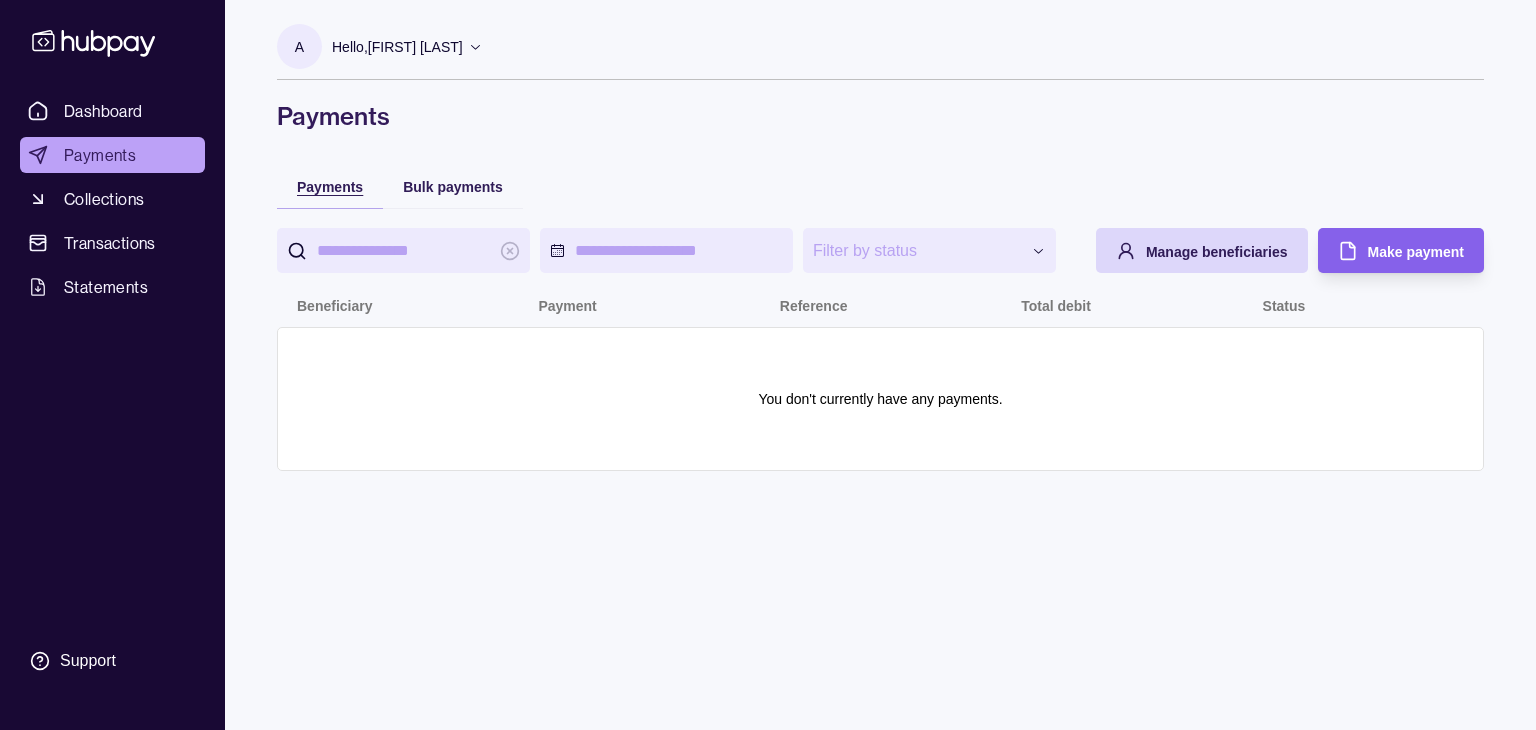 click on "Payments" at bounding box center [330, 187] 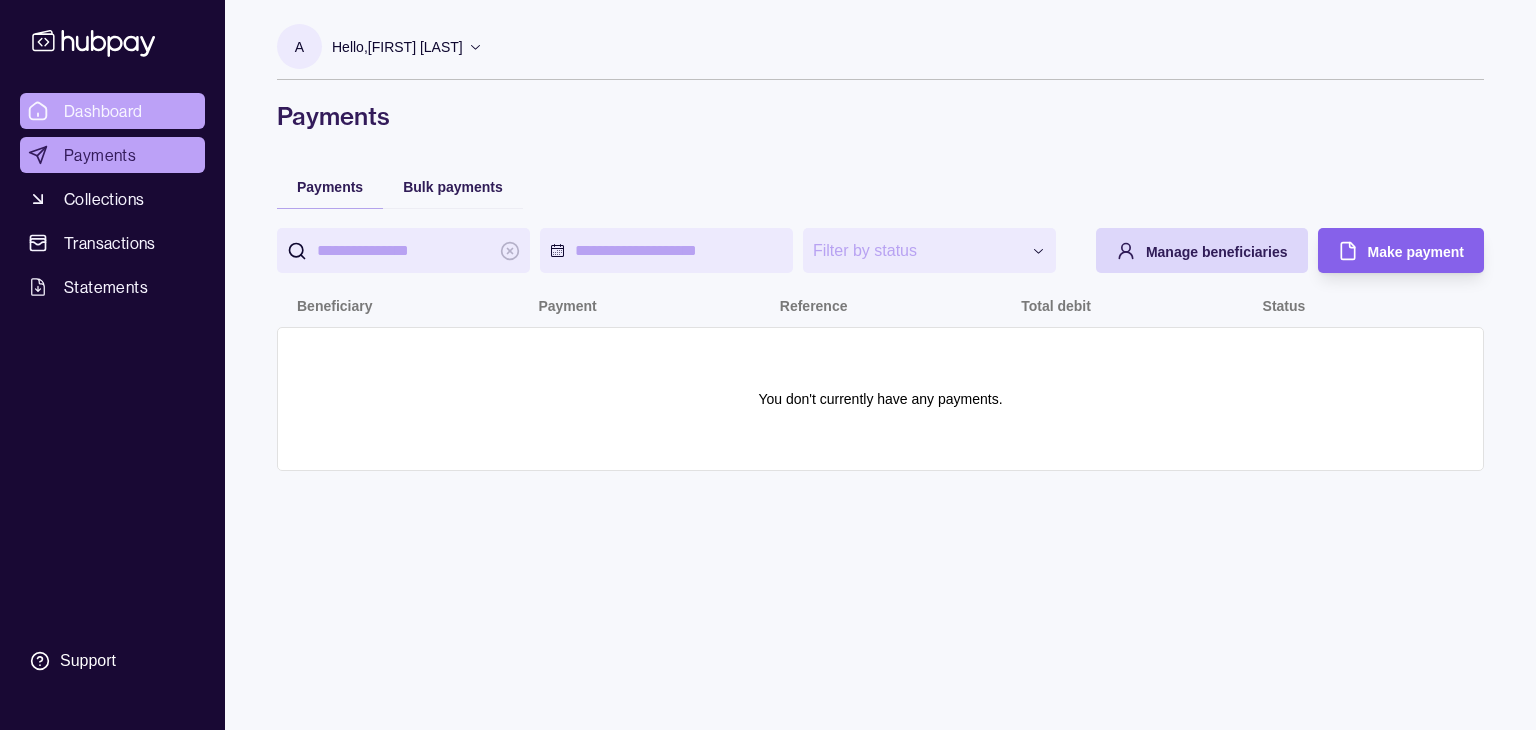click on "Dashboard" at bounding box center (103, 111) 